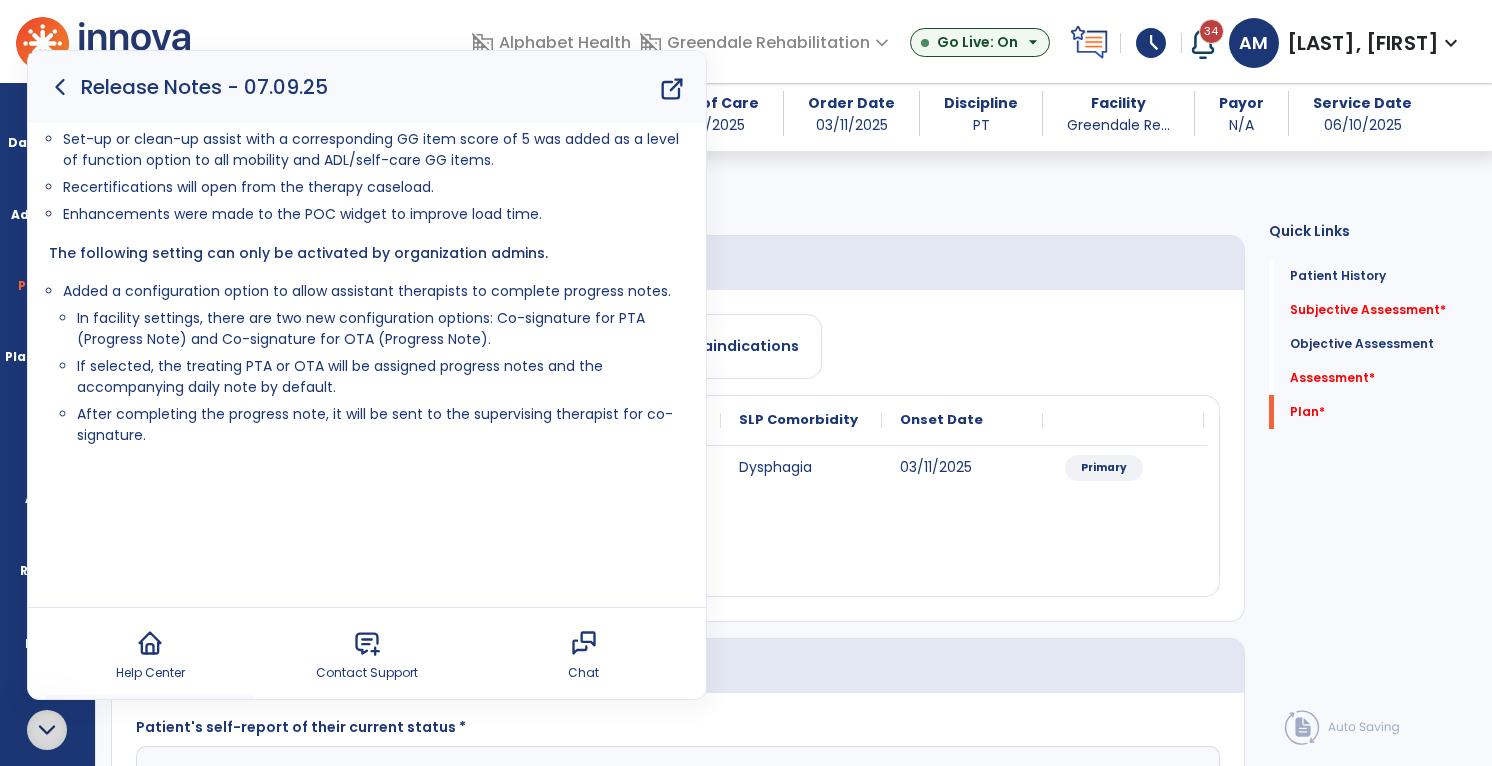 scroll, scrollTop: 0, scrollLeft: 0, axis: both 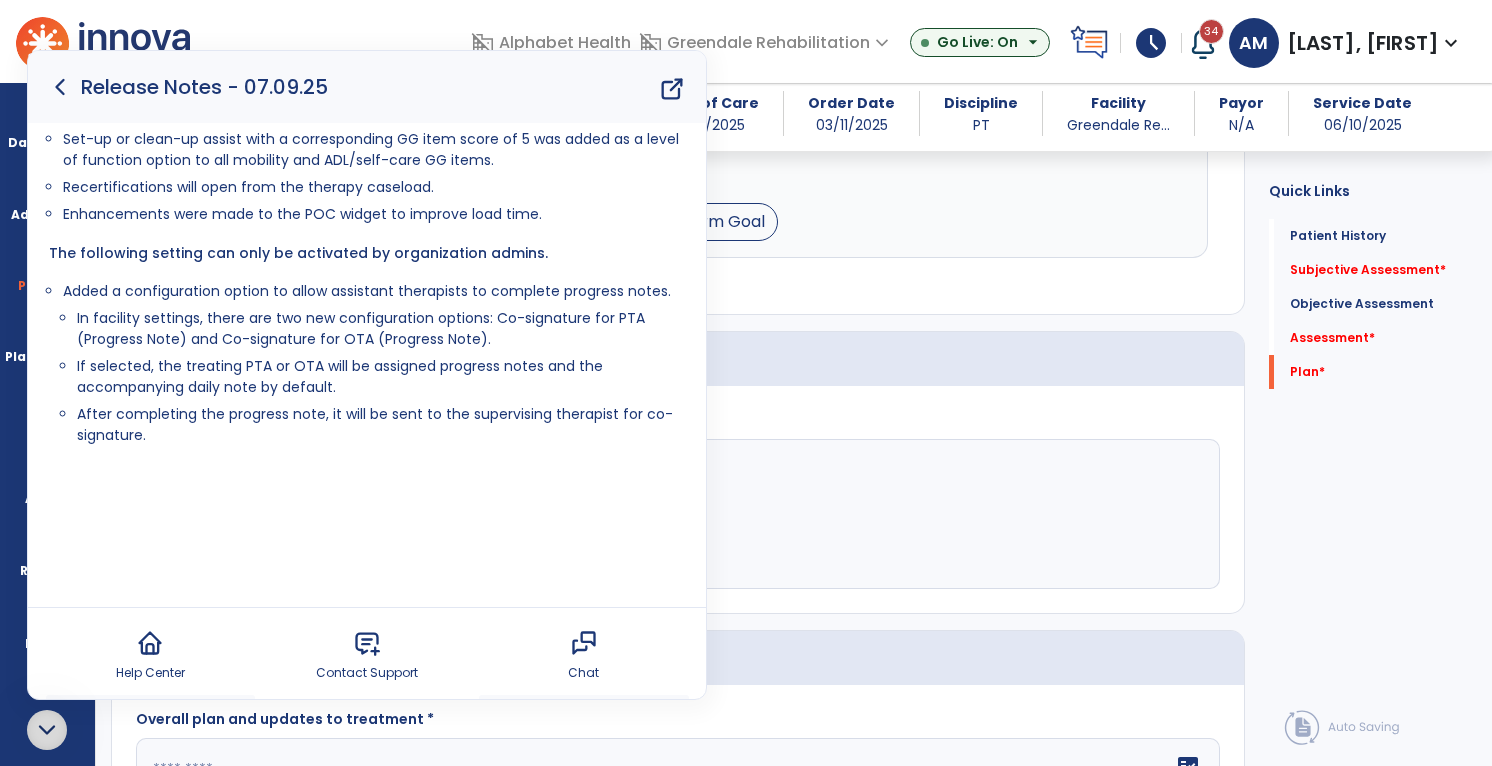 click 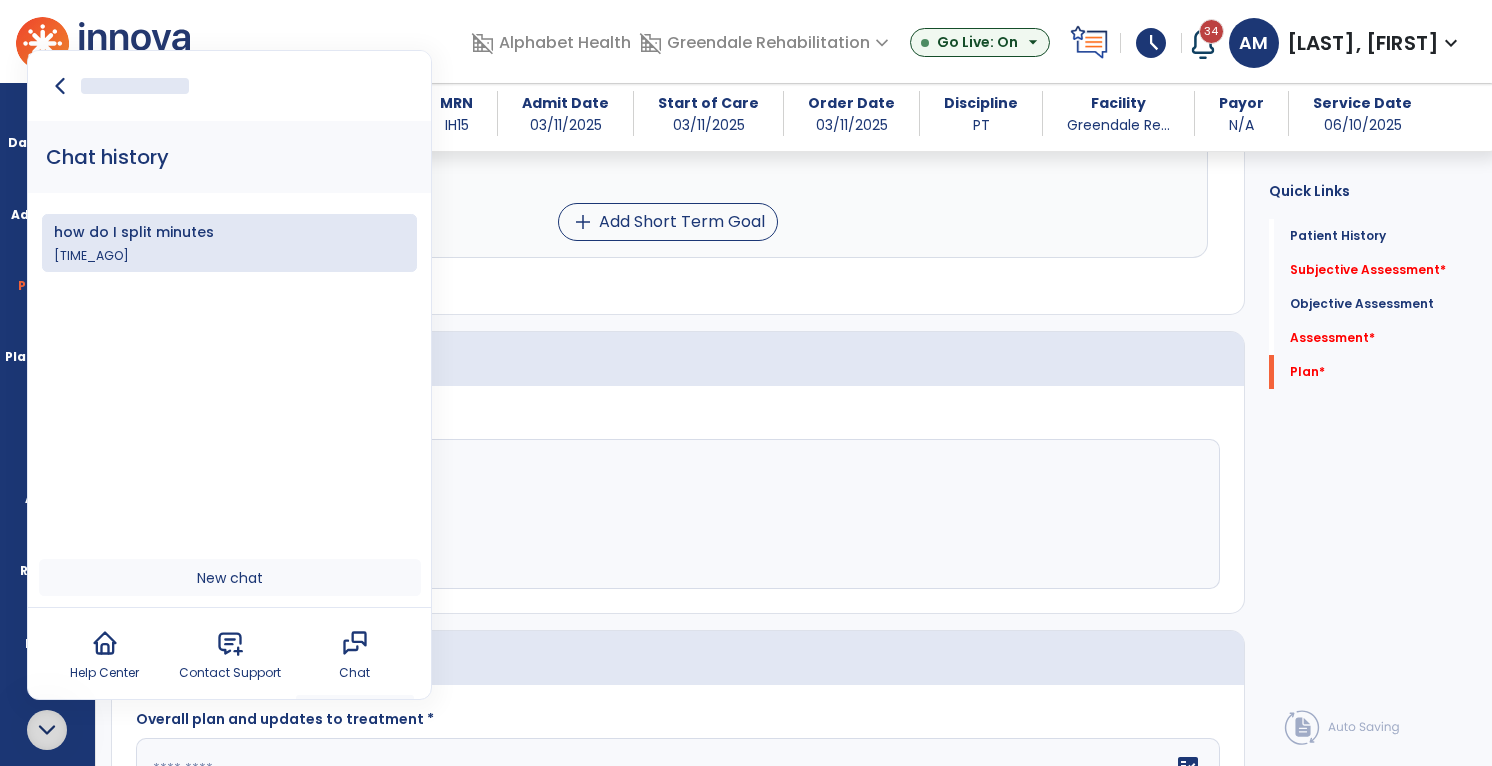 click on "1 hour ago" at bounding box center [230, 256] 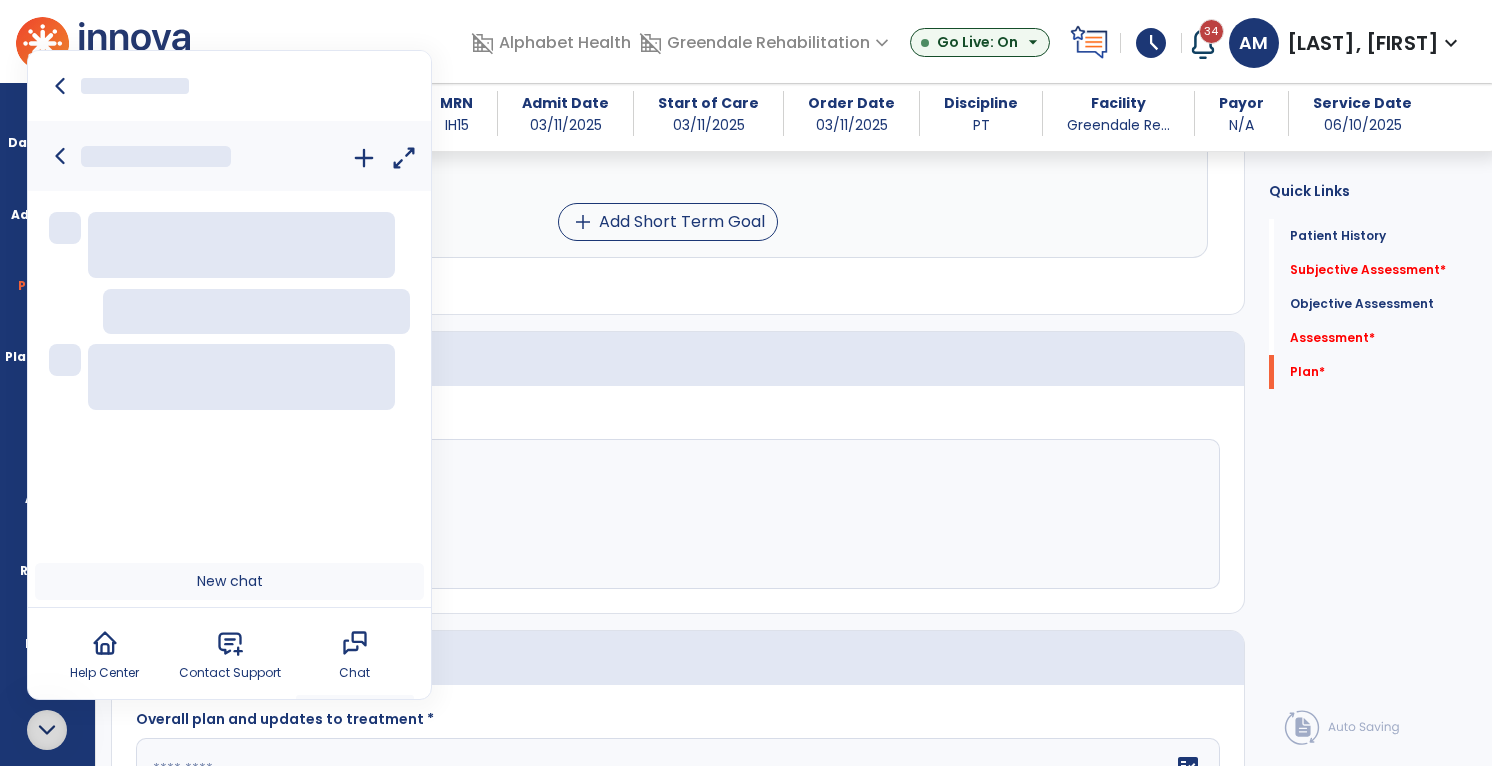 scroll, scrollTop: 594, scrollLeft: 0, axis: vertical 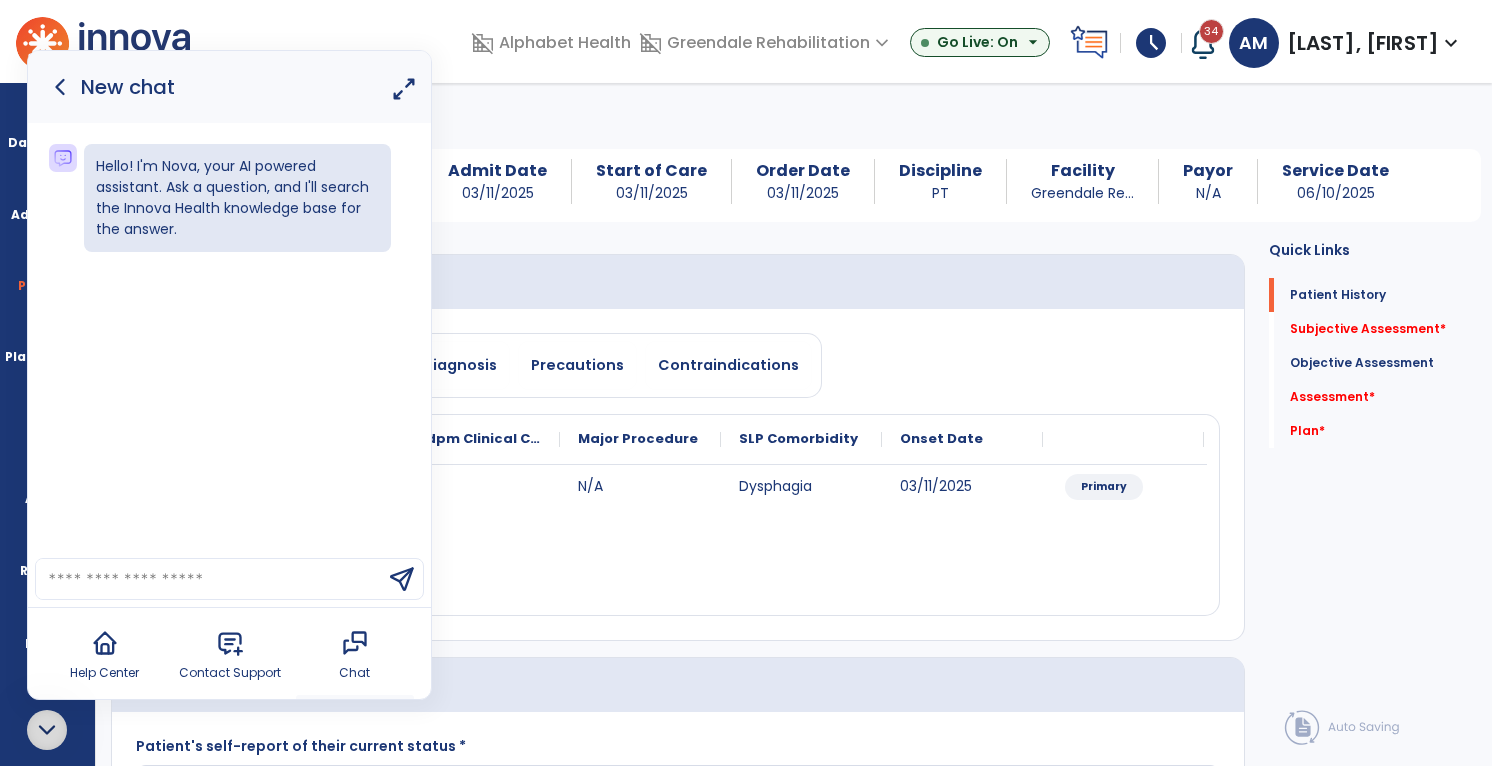 click 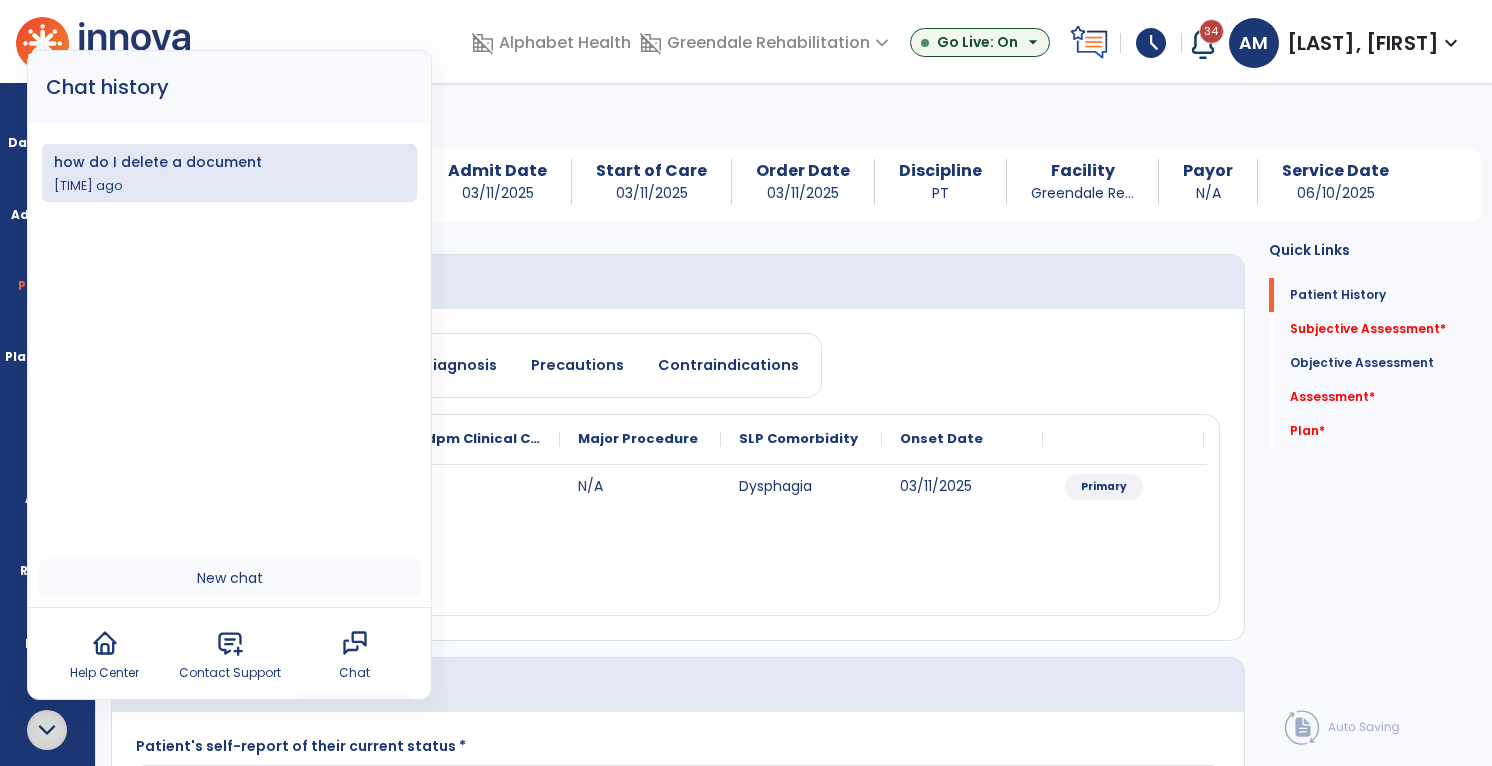click on "43 minutes ago" at bounding box center [230, 186] 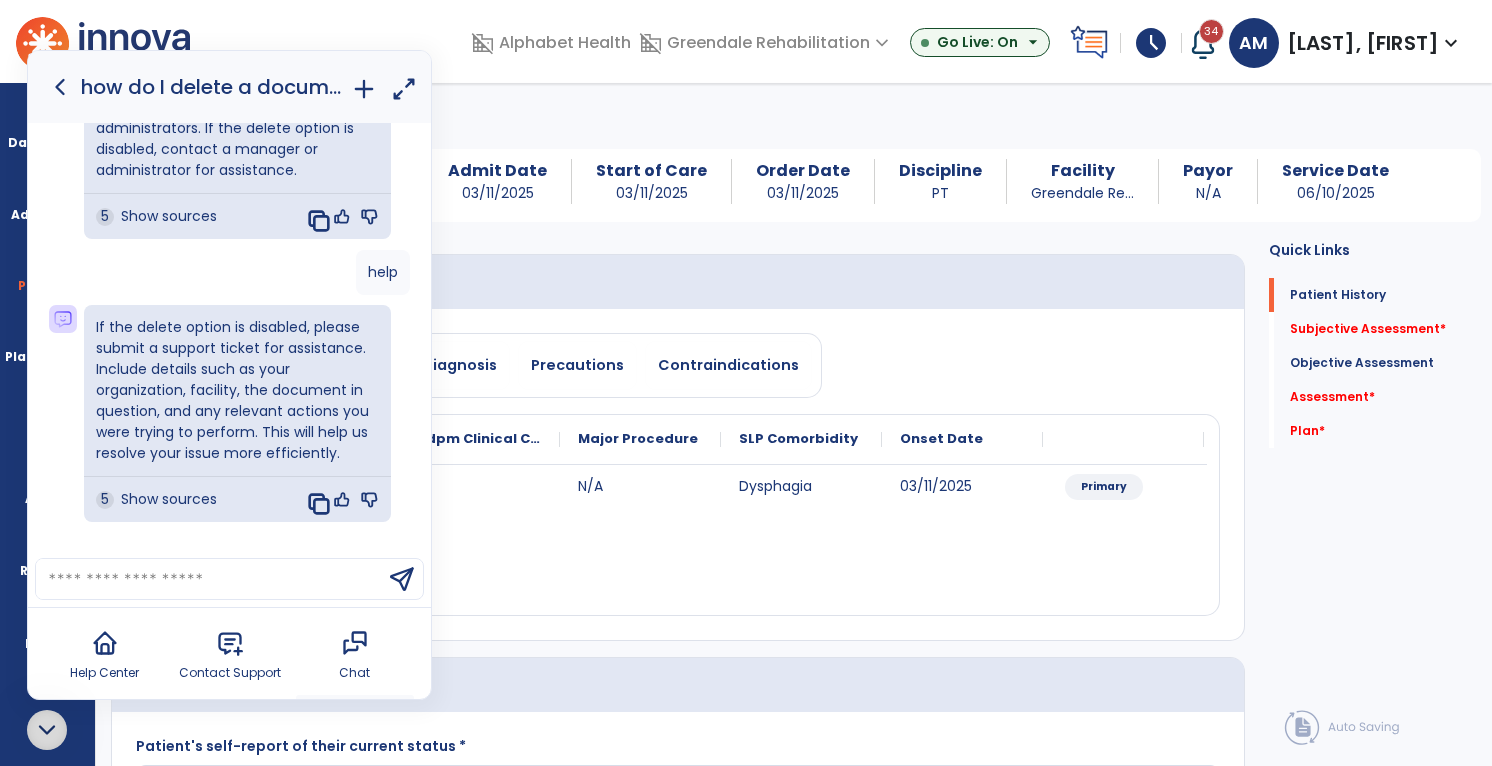 scroll, scrollTop: 566, scrollLeft: 0, axis: vertical 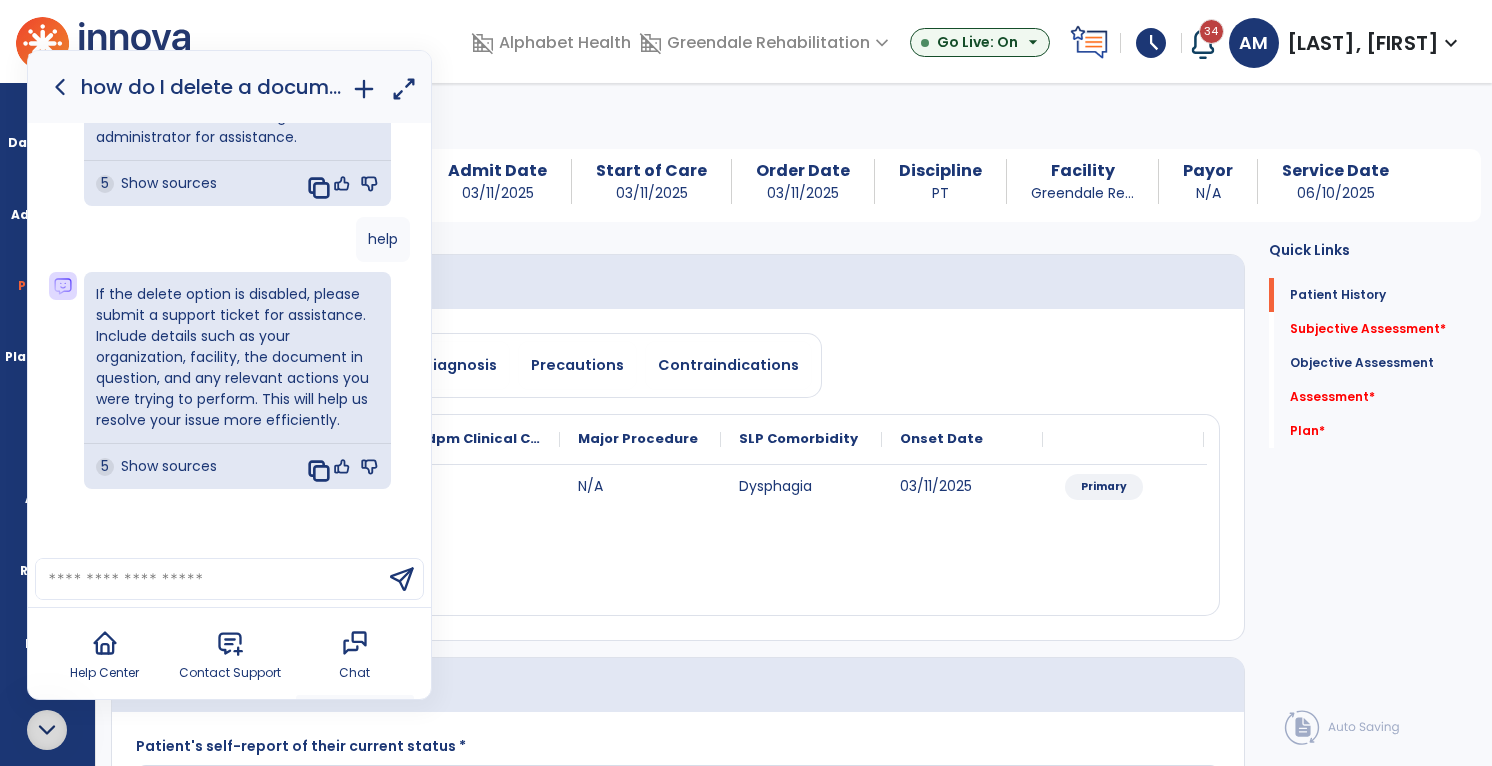 click 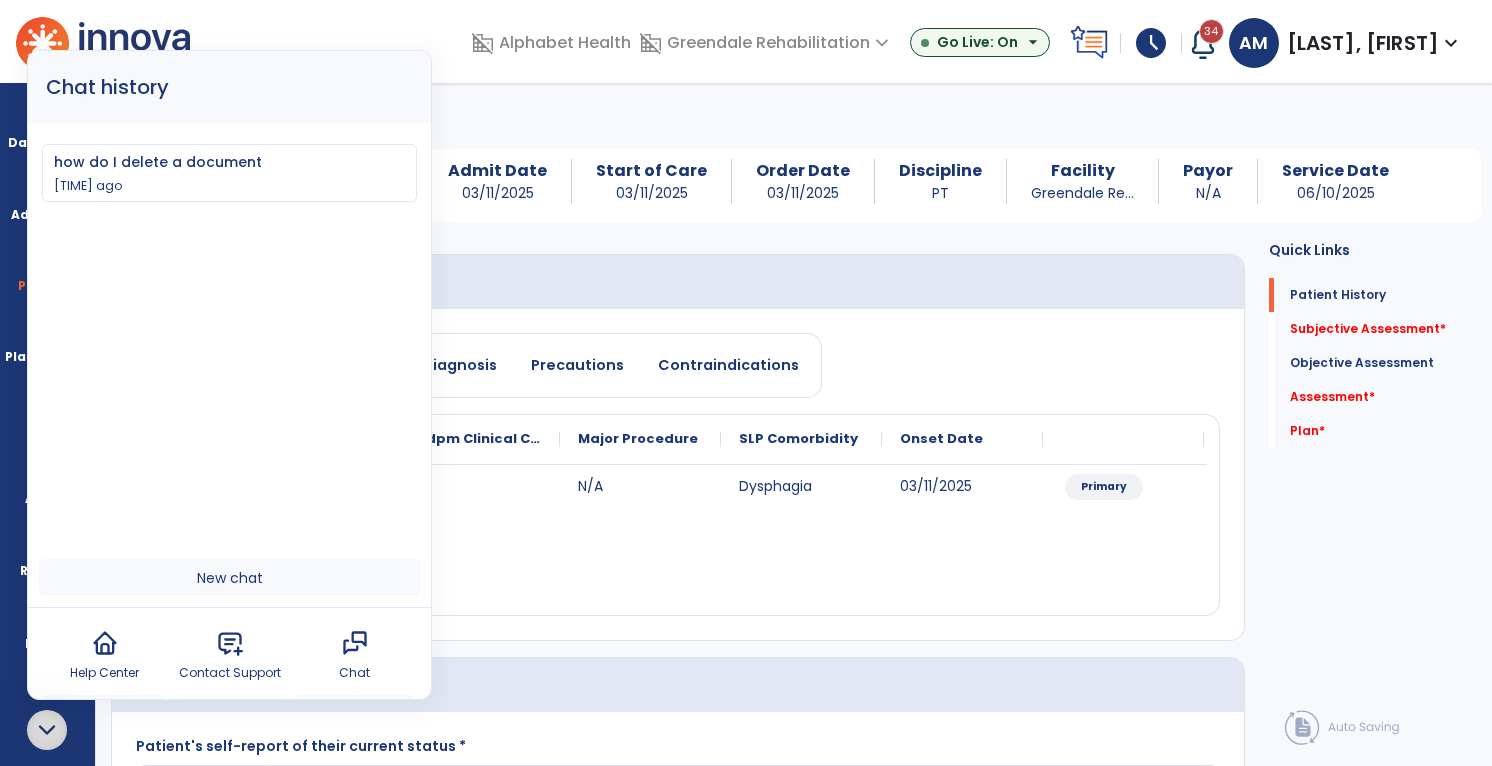 click 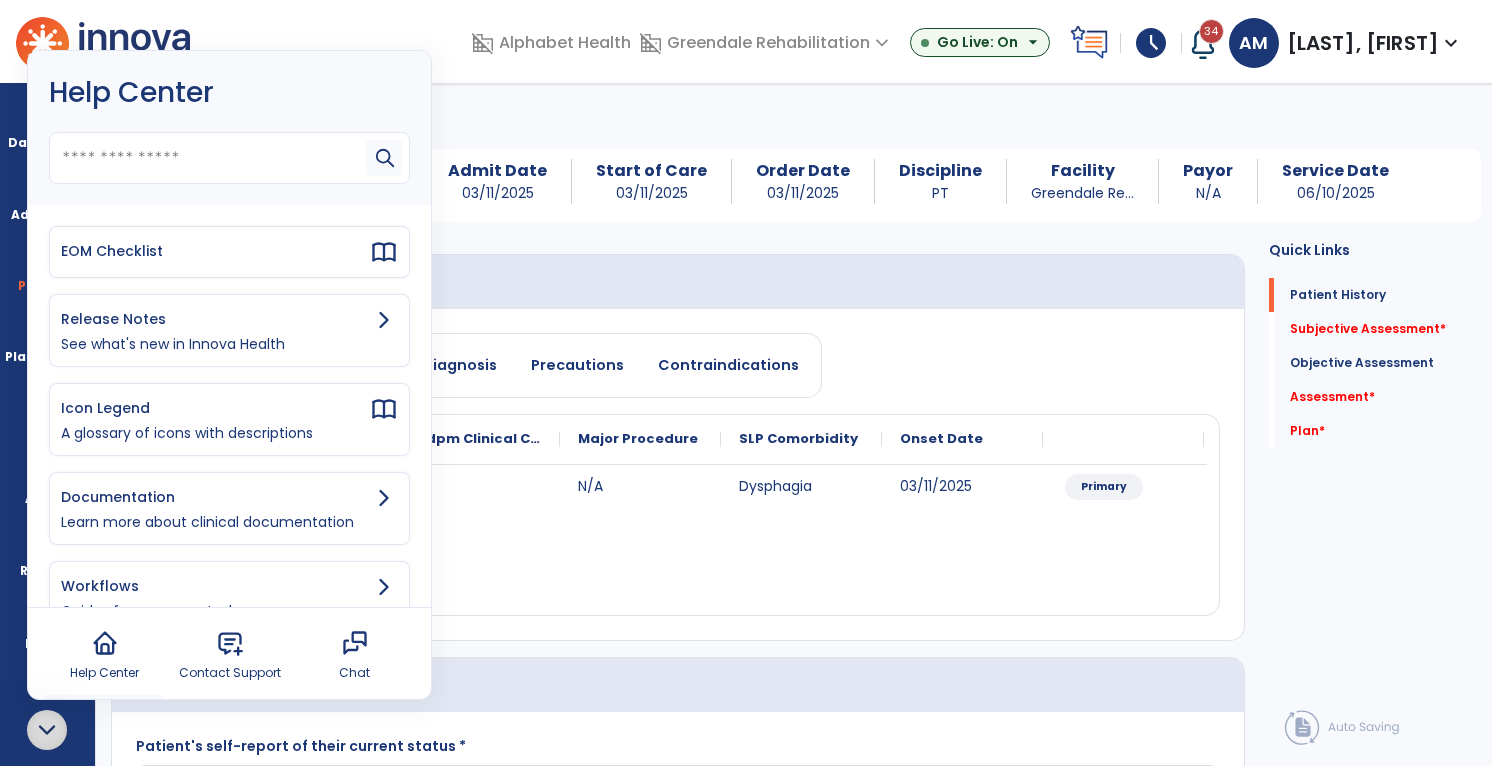 click on "Medical Diagnosis   Treatment Diagnosis   Precautions   Contraindications
Code
Description
Pdpm Clinical Category
N/A" 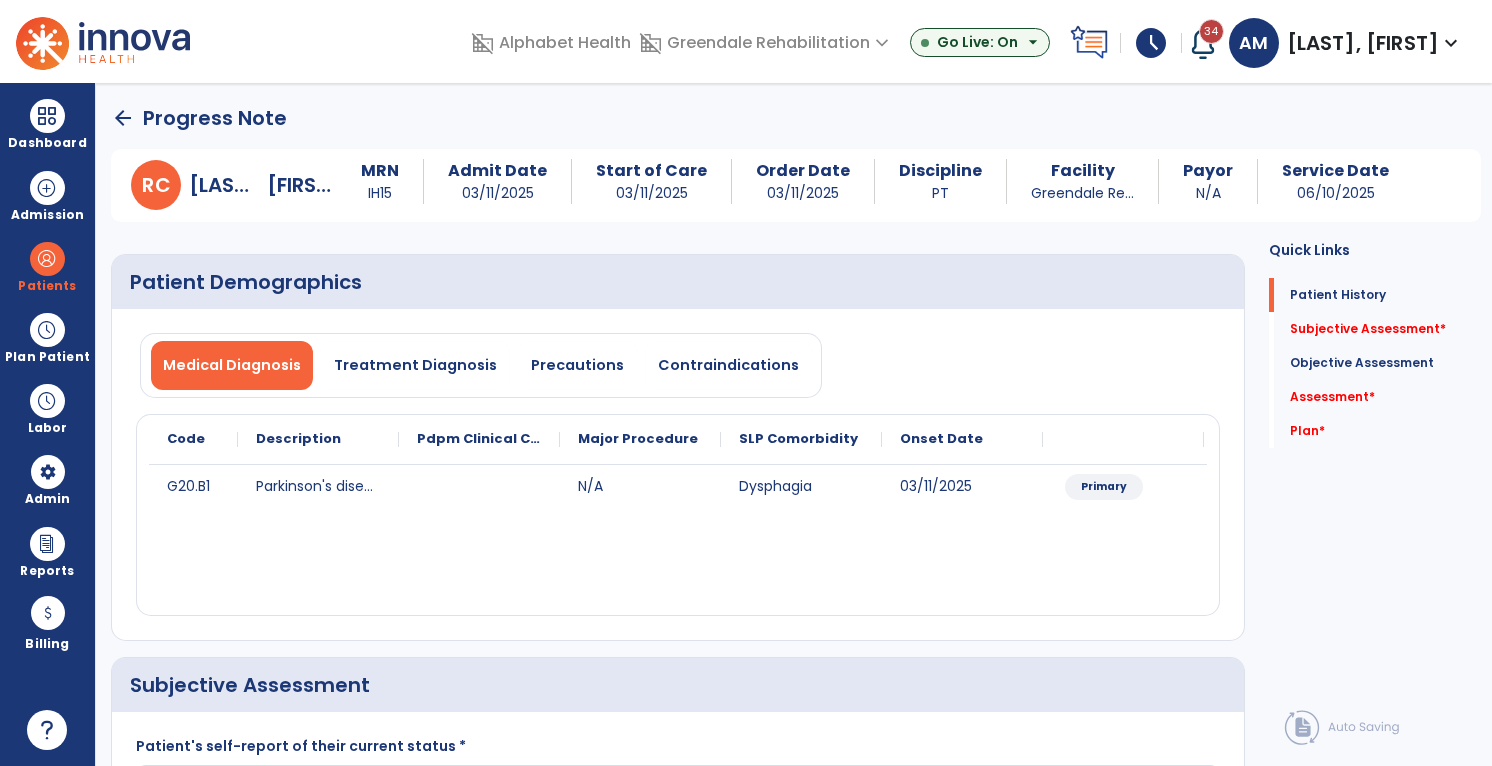 click at bounding box center [1203, 43] 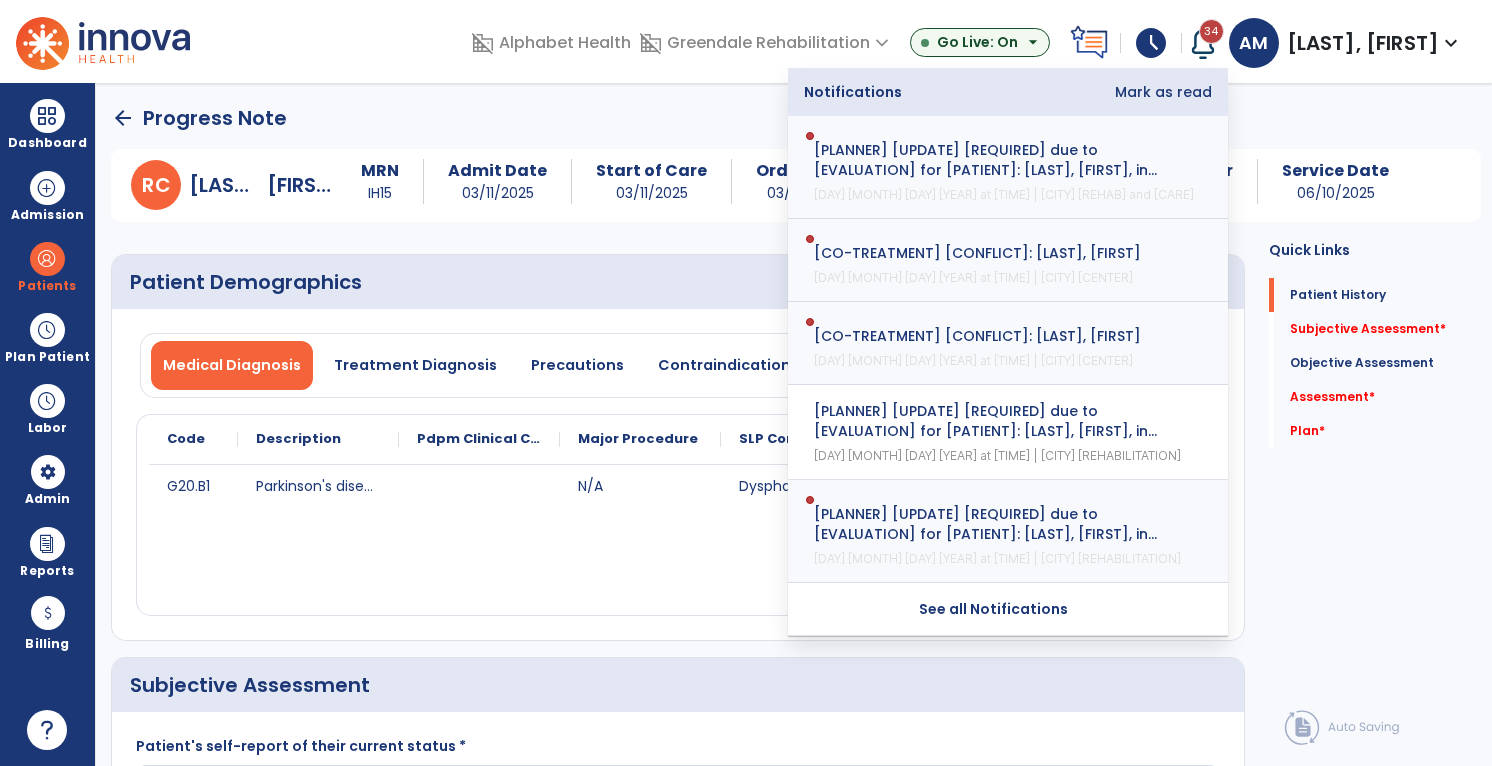 click at bounding box center (1203, 43) 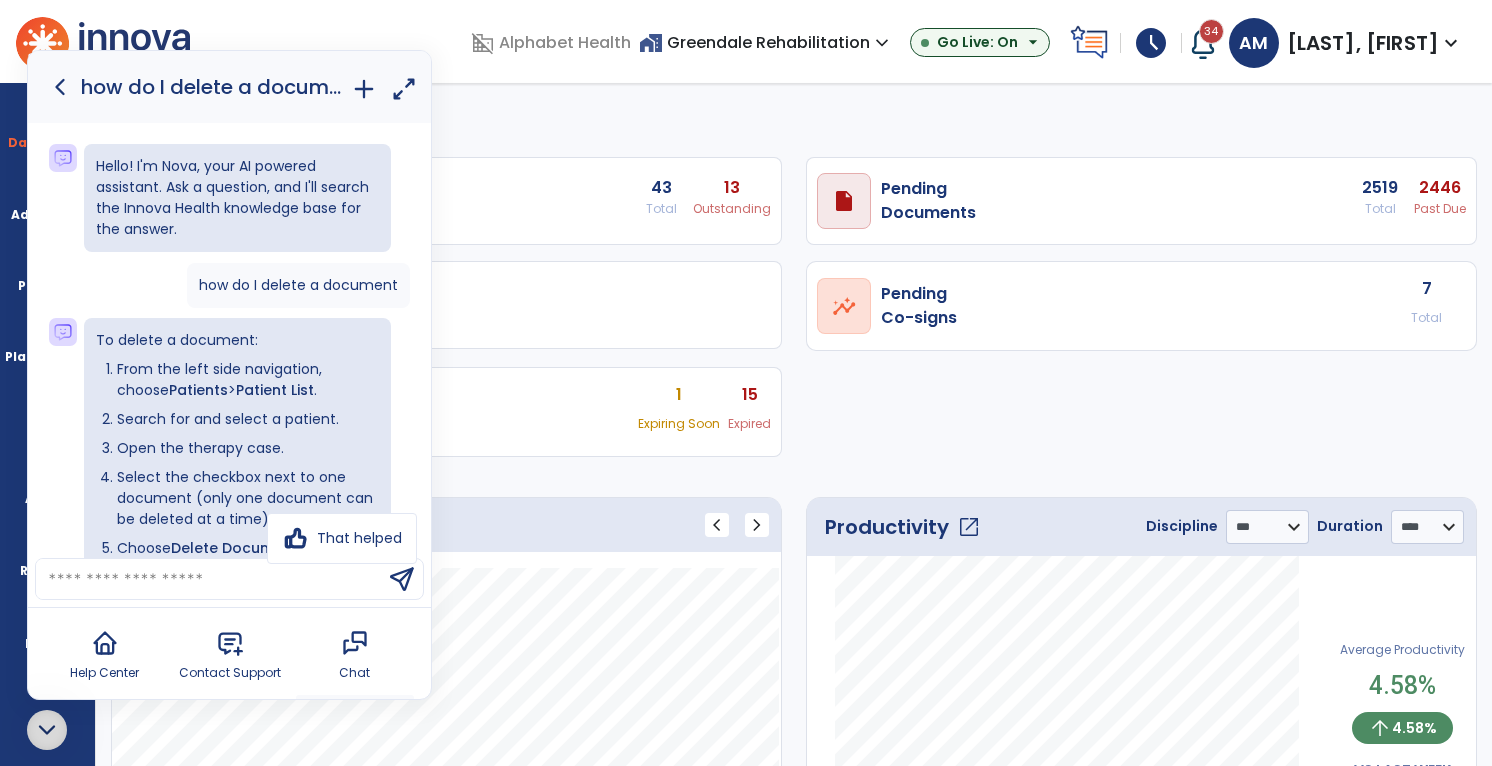 select on "***" 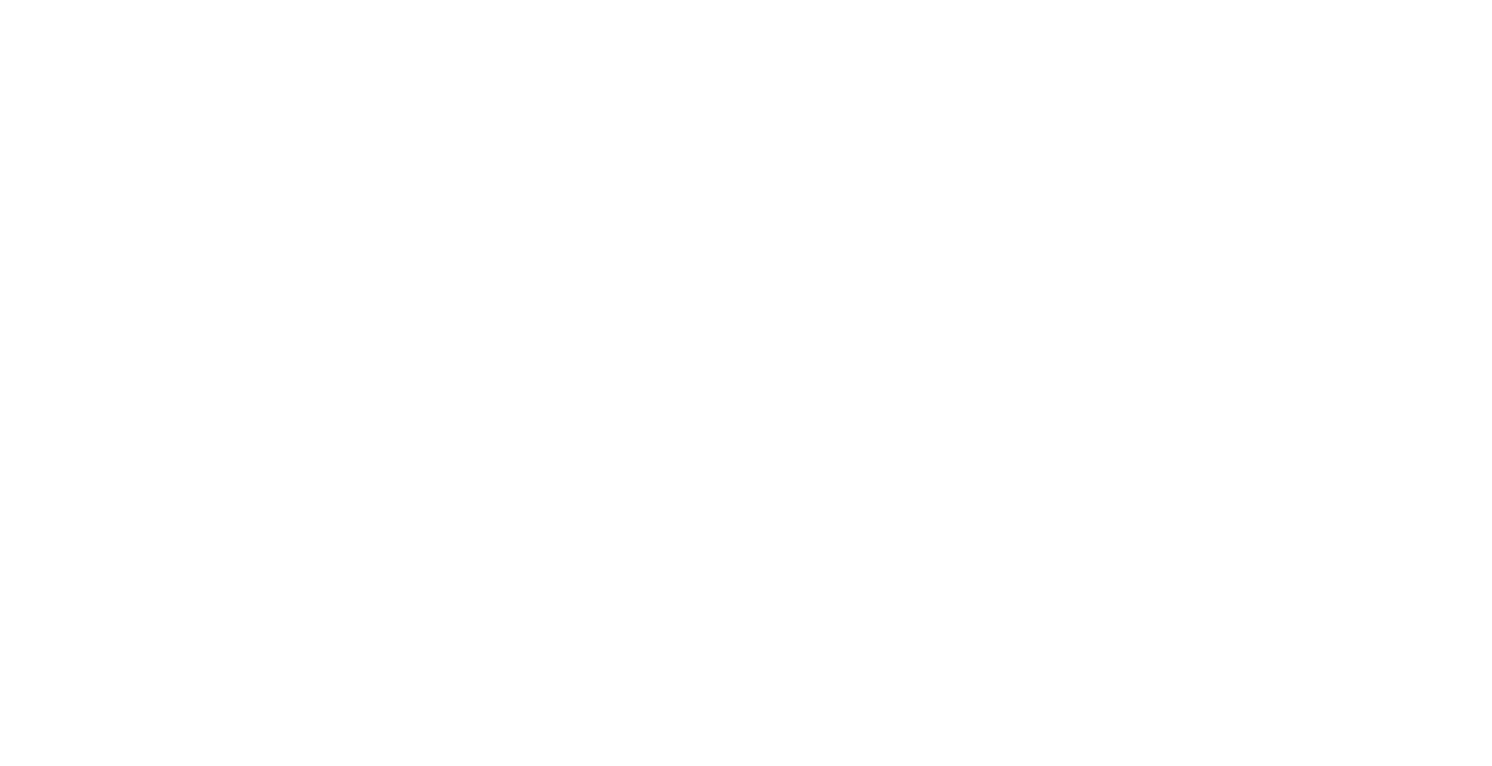 scroll, scrollTop: 0, scrollLeft: 0, axis: both 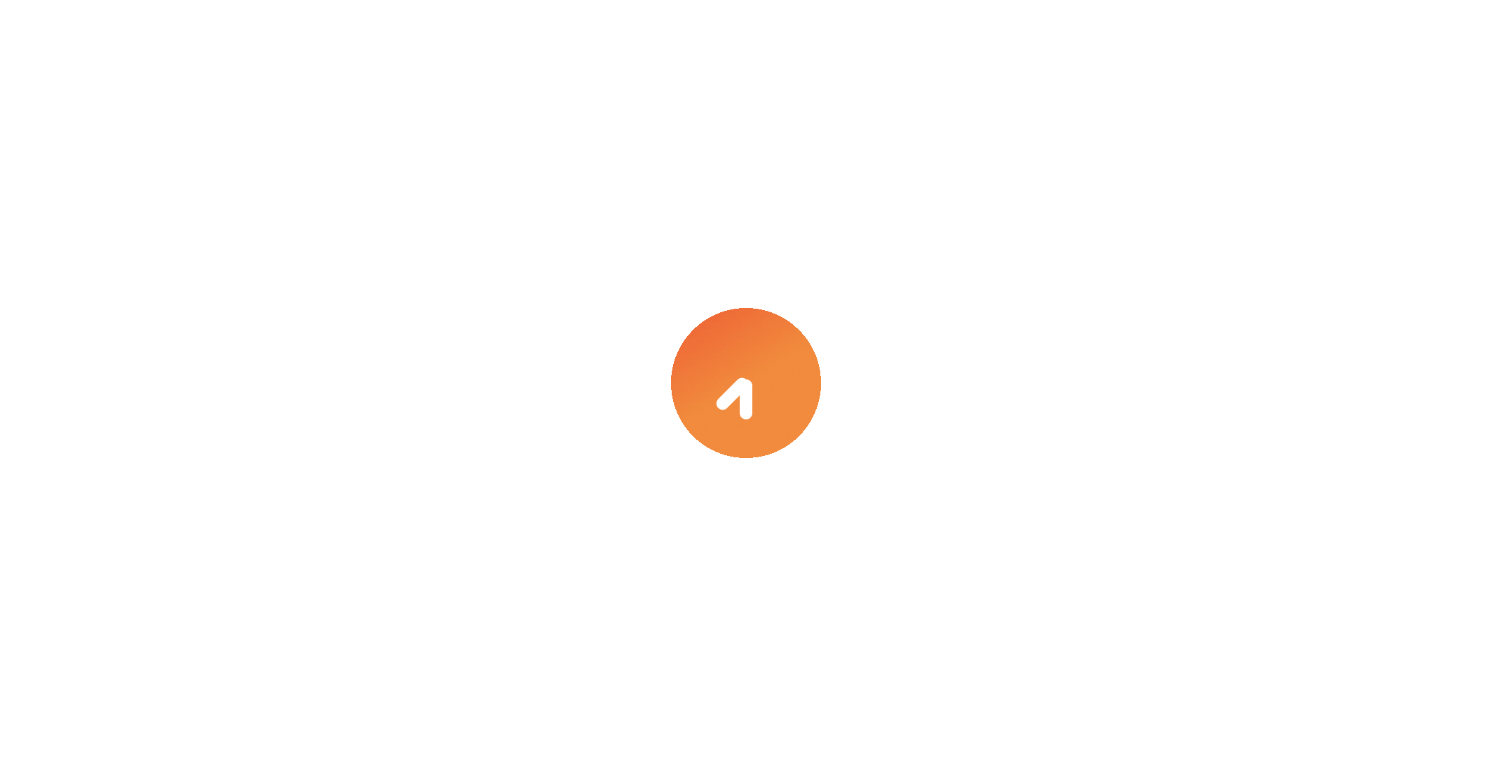 select on "***" 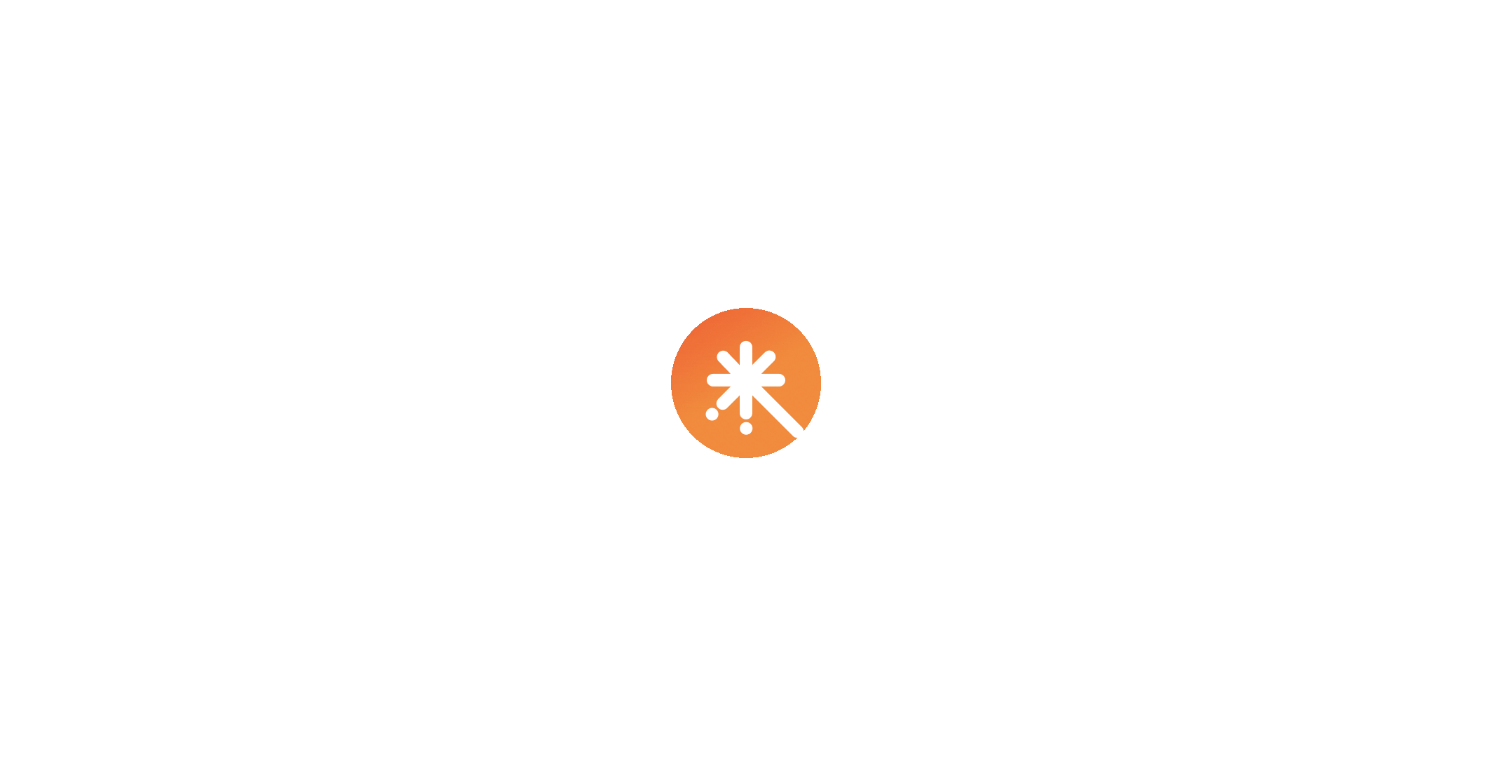 select on "****" 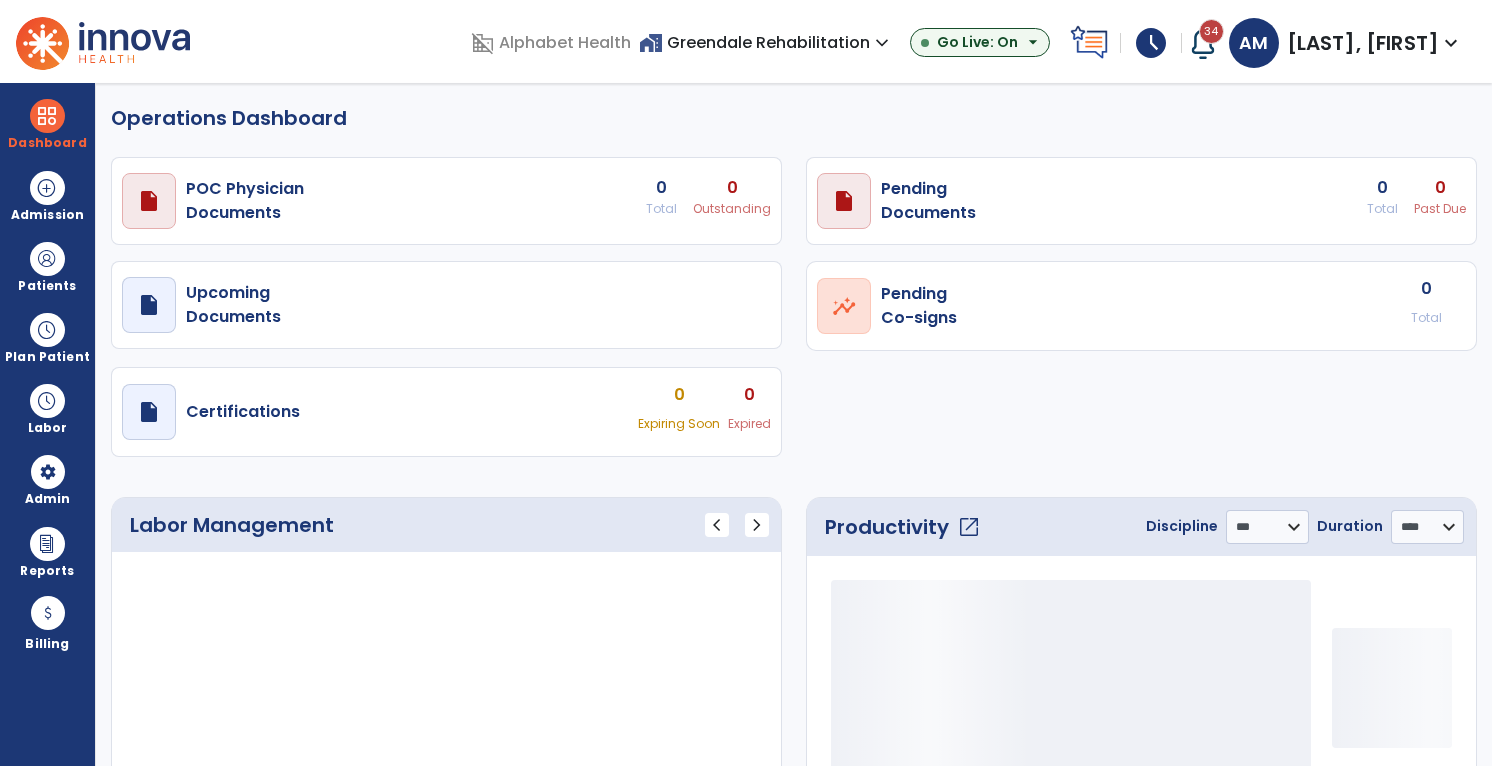 select on "***" 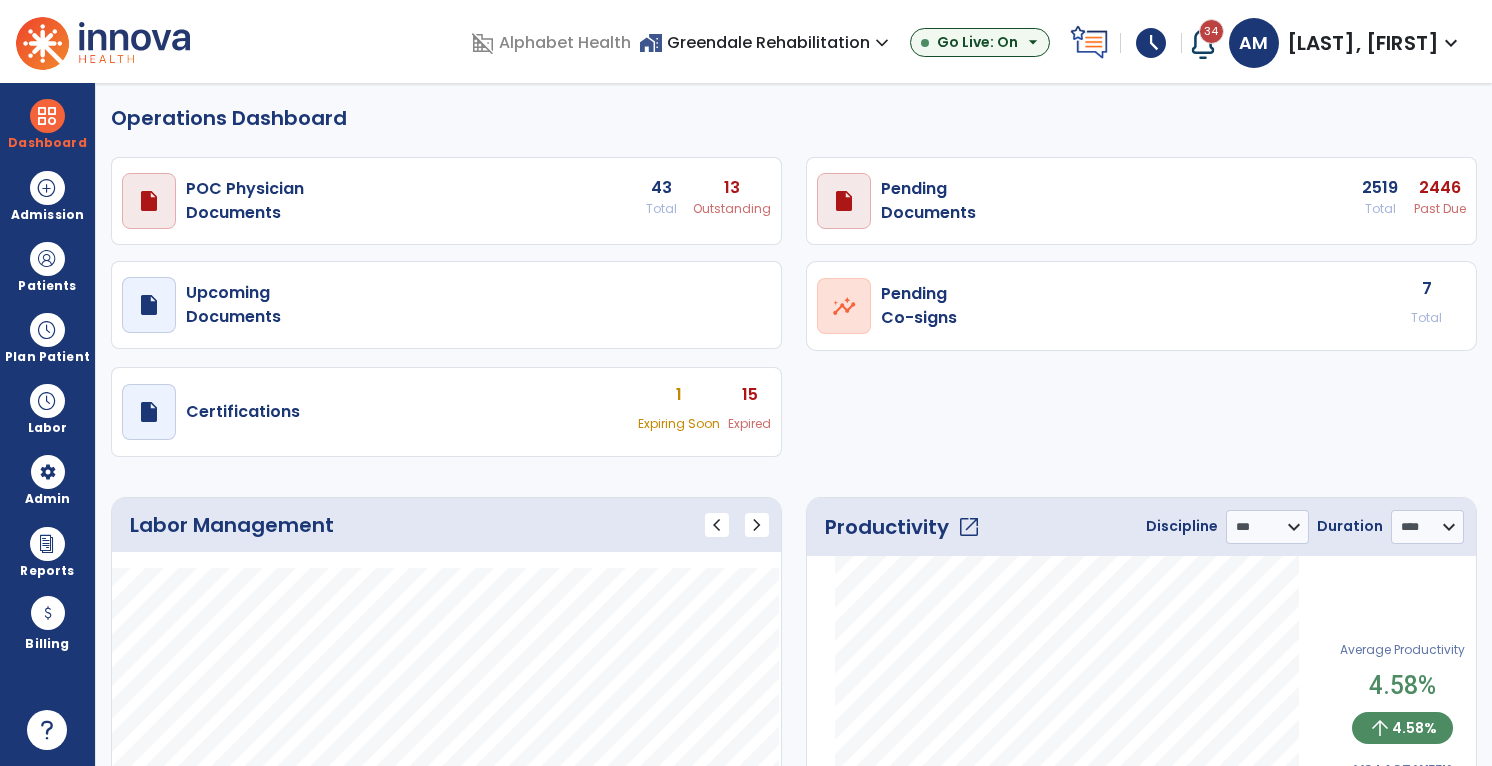 click 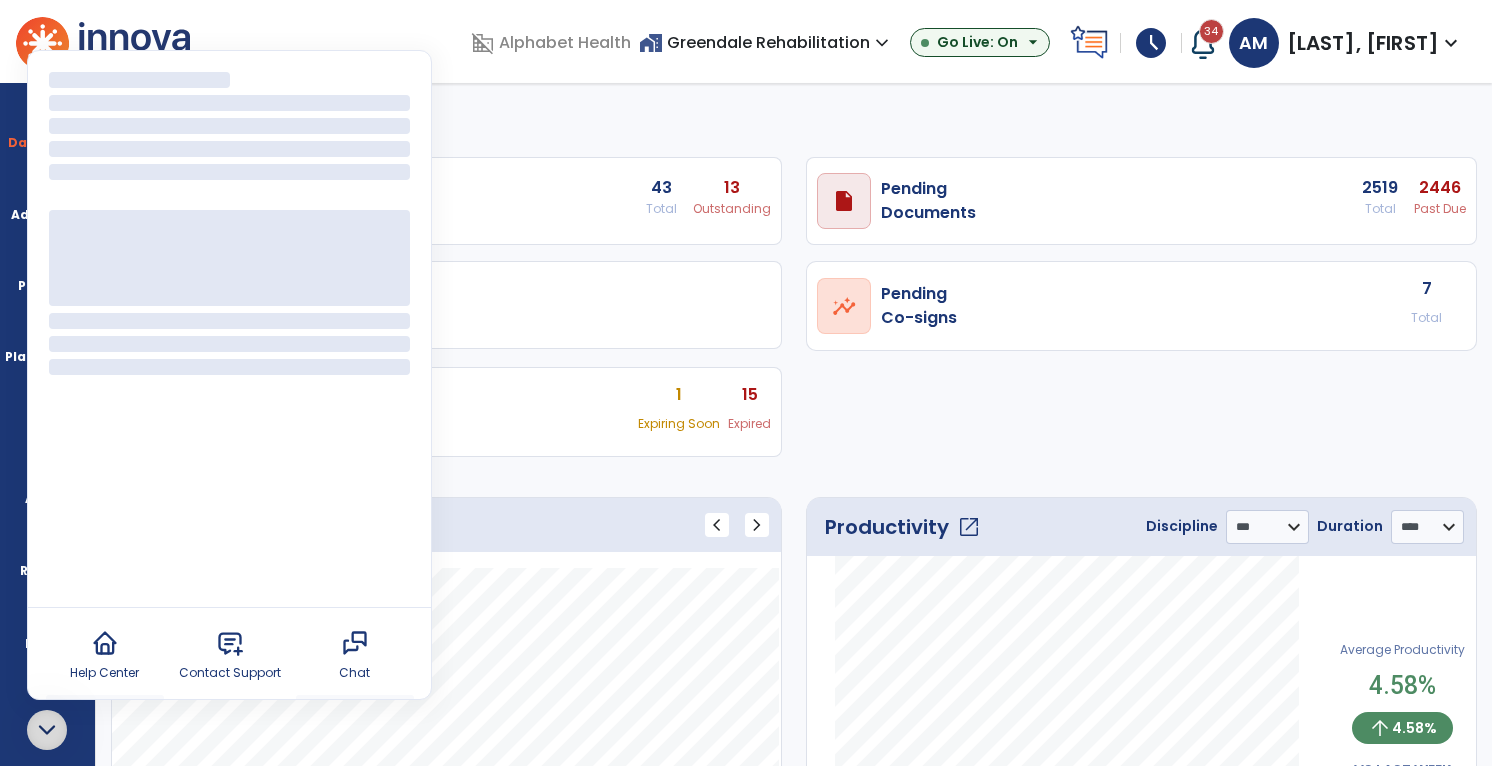 click 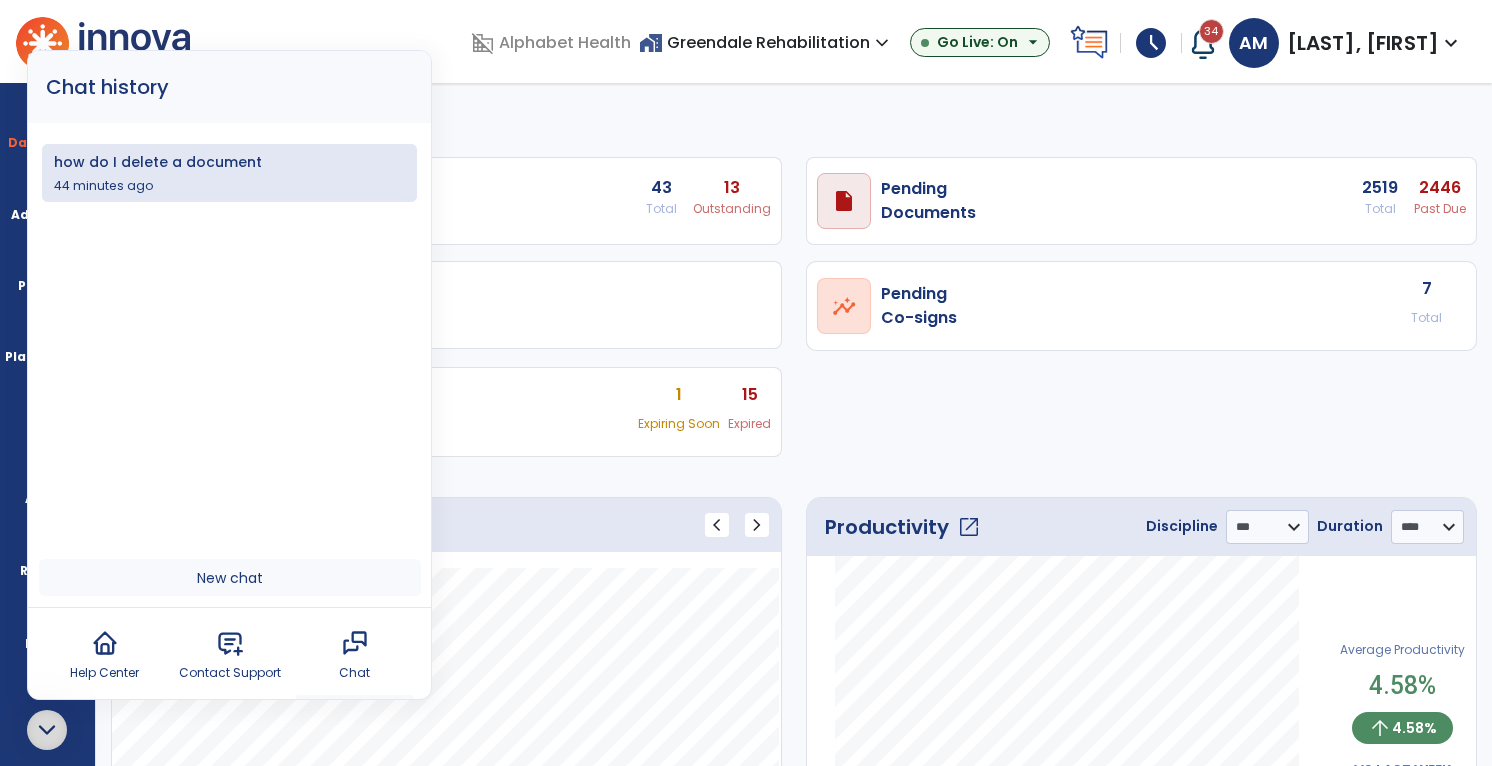 click on "how do I delete a document 44 minutes ago" at bounding box center [229, 173] 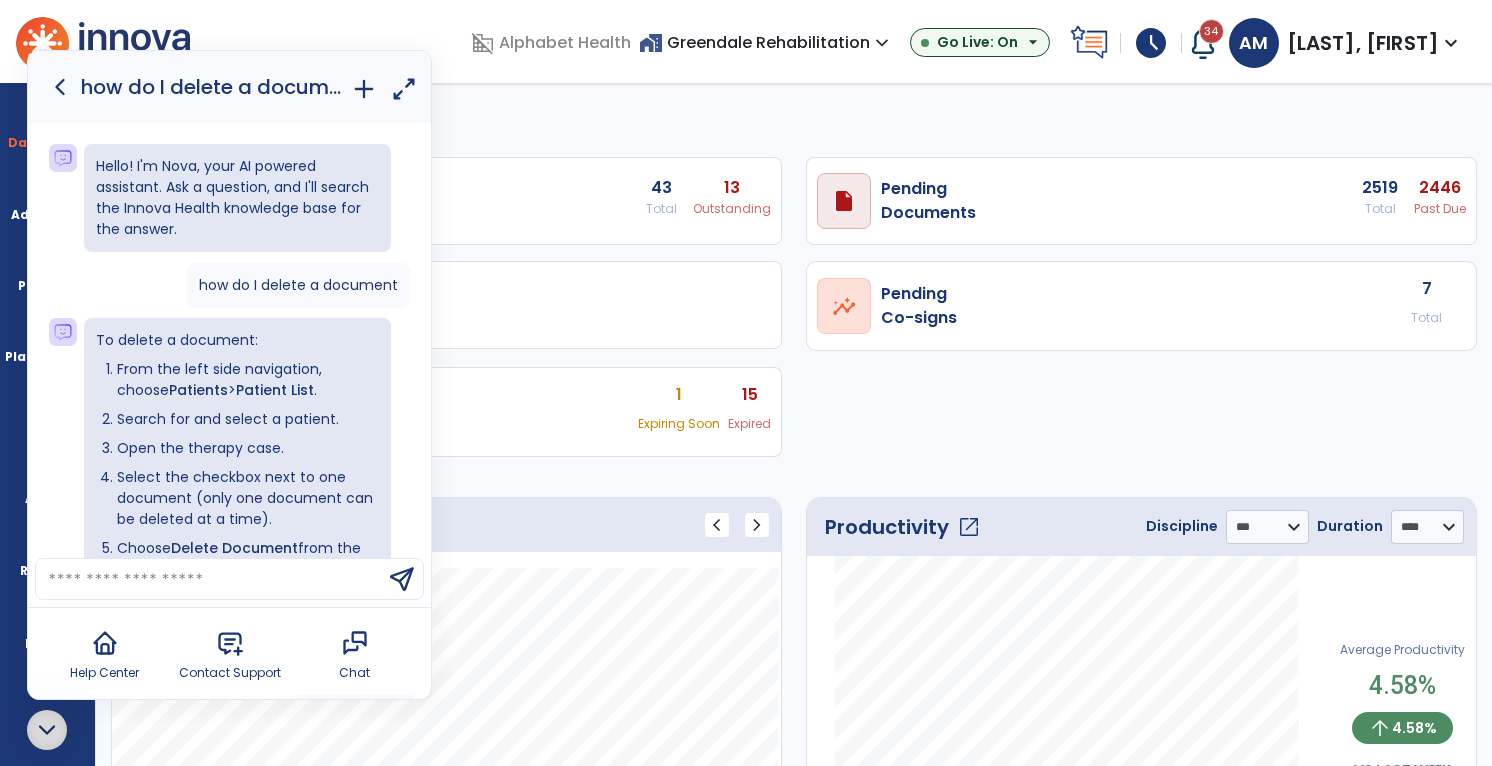 scroll, scrollTop: 566, scrollLeft: 0, axis: vertical 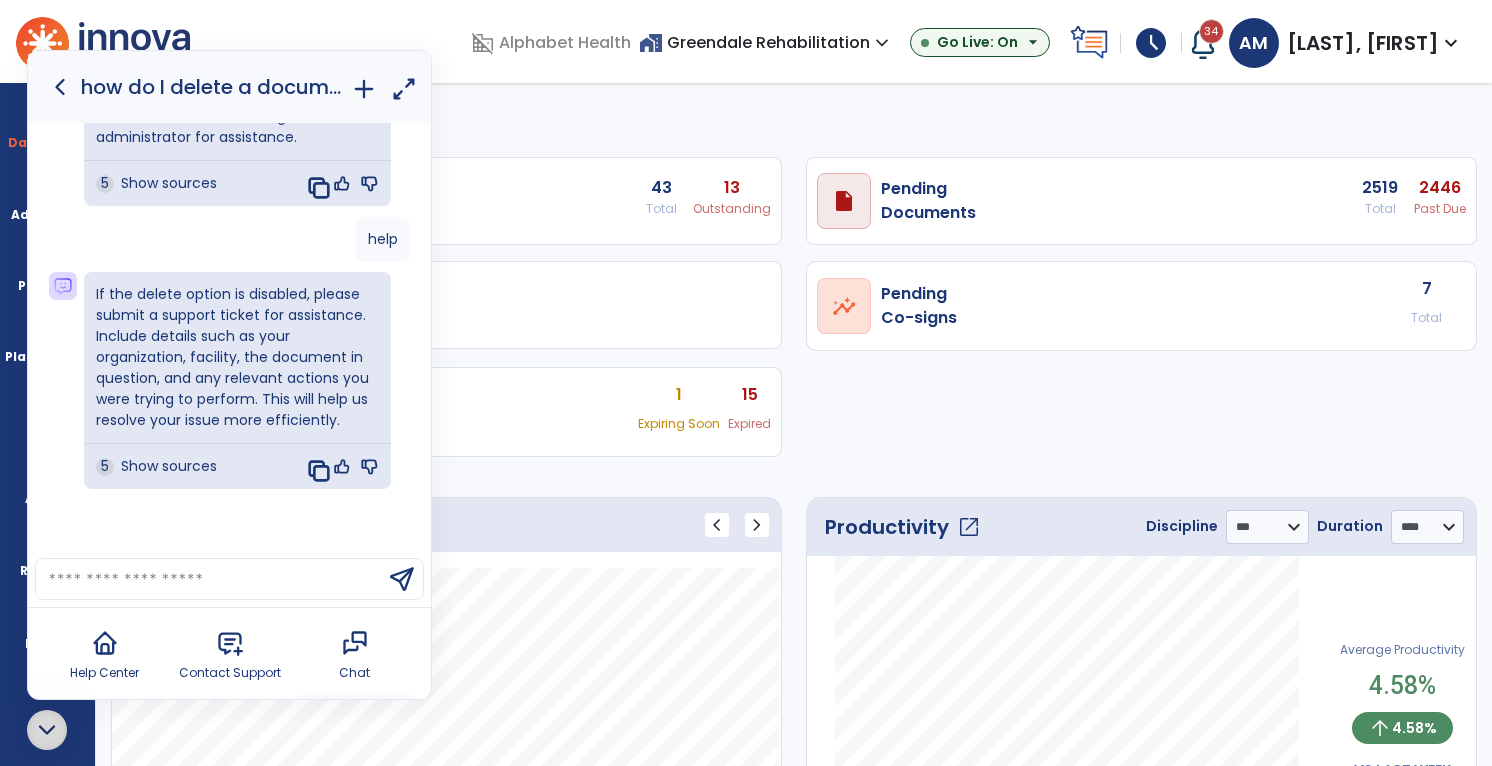 click on "Hello! I'm Nova, your AI powered assistant. Ask a question, and I'll search the Innova Health knowledge base for the answer. how do I delete a document To delete a document:
From the left side navigation, choose  Patients  >  Patient List .
Search for and select a patient.
Open the therapy case.
Select the checkbox next to one document (only one document can be deleted at a time).
Choose  Delete Document  from the menu on the right of the clinical documentation table.
Note: Deleting completed documents may be restricted to managers or administrators. If the delete option is disabled, contact a manager or administrator for assistance.
5 Show sources help If the delete option is disabled, please submit a support ticket for assistance. Include details such as your organization, facility, the document in question, and any relevant actions you were trying to perform. This will help us resolve your issue more efficiently.
5 Show sources" at bounding box center [229, 340] 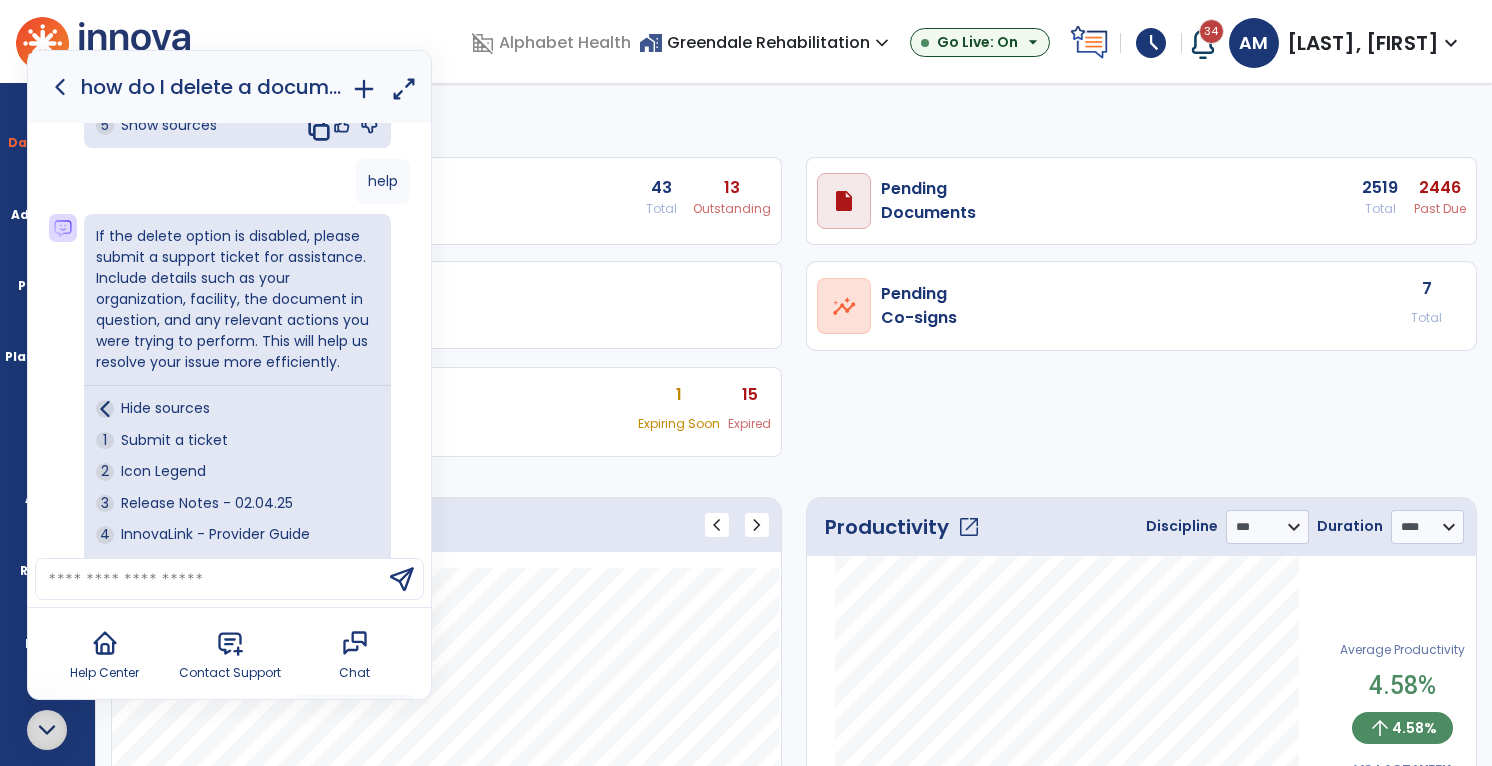 scroll, scrollTop: 754, scrollLeft: 0, axis: vertical 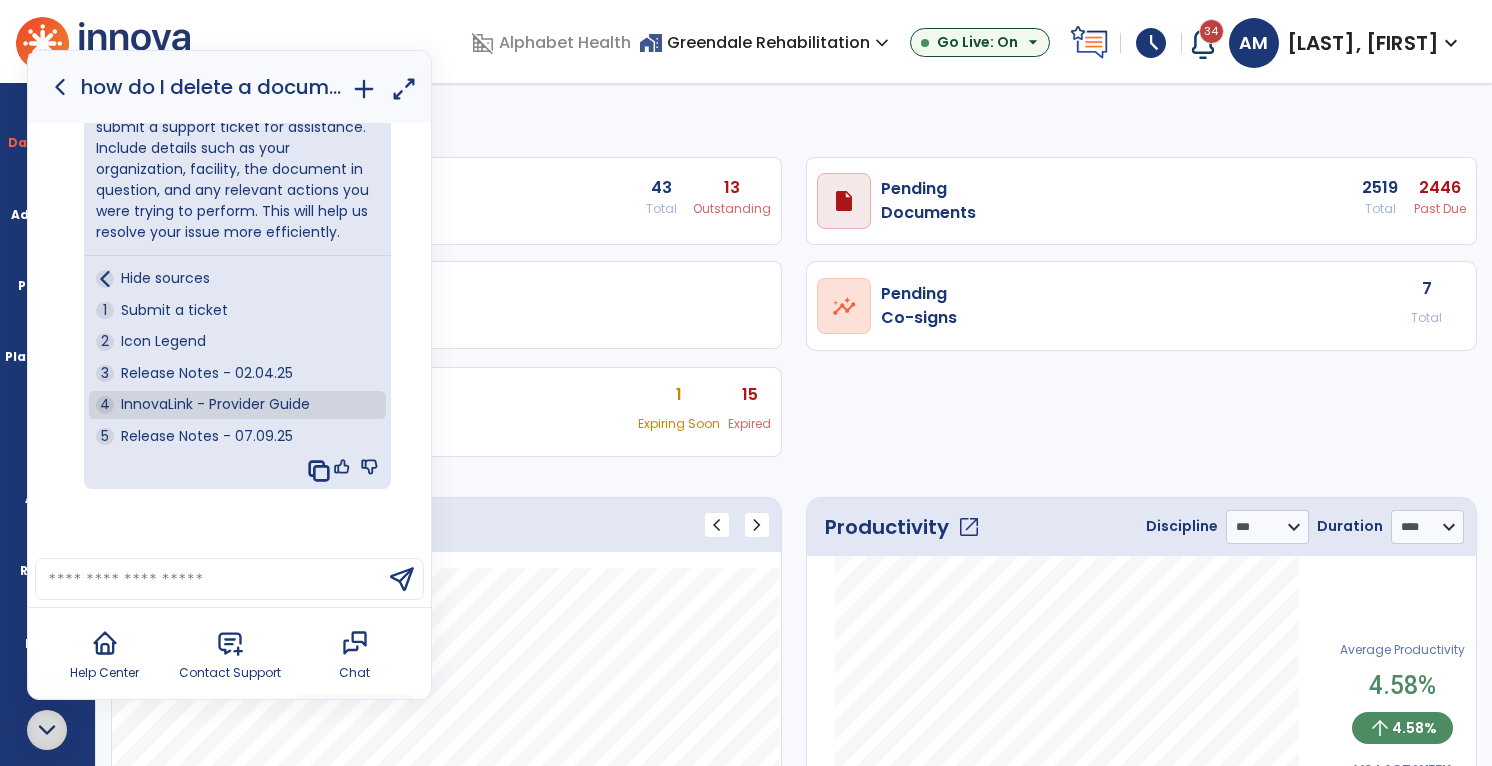 click on "InnovaLink - Provider Guide" at bounding box center (215, 404) 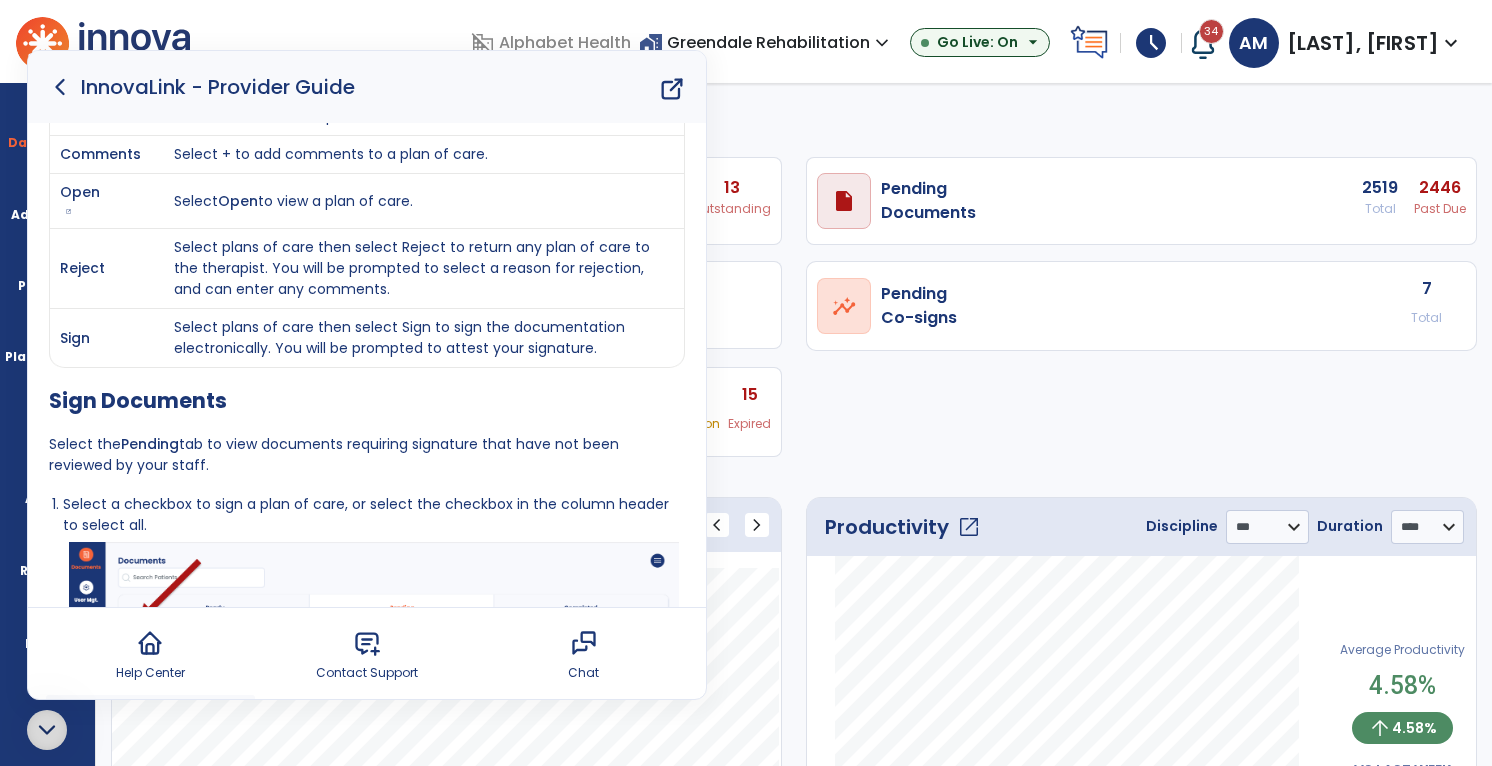 scroll, scrollTop: 1813, scrollLeft: 0, axis: vertical 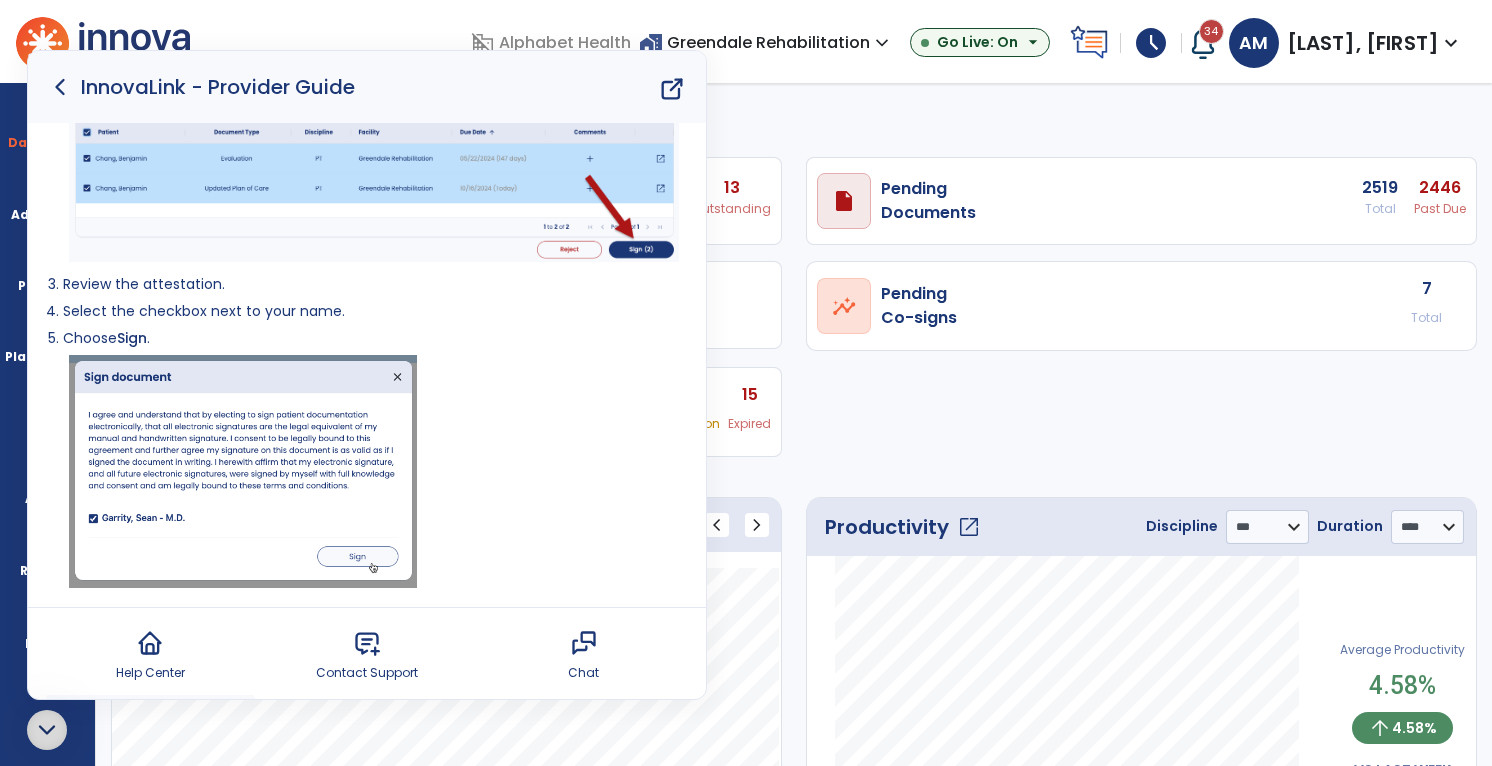 click 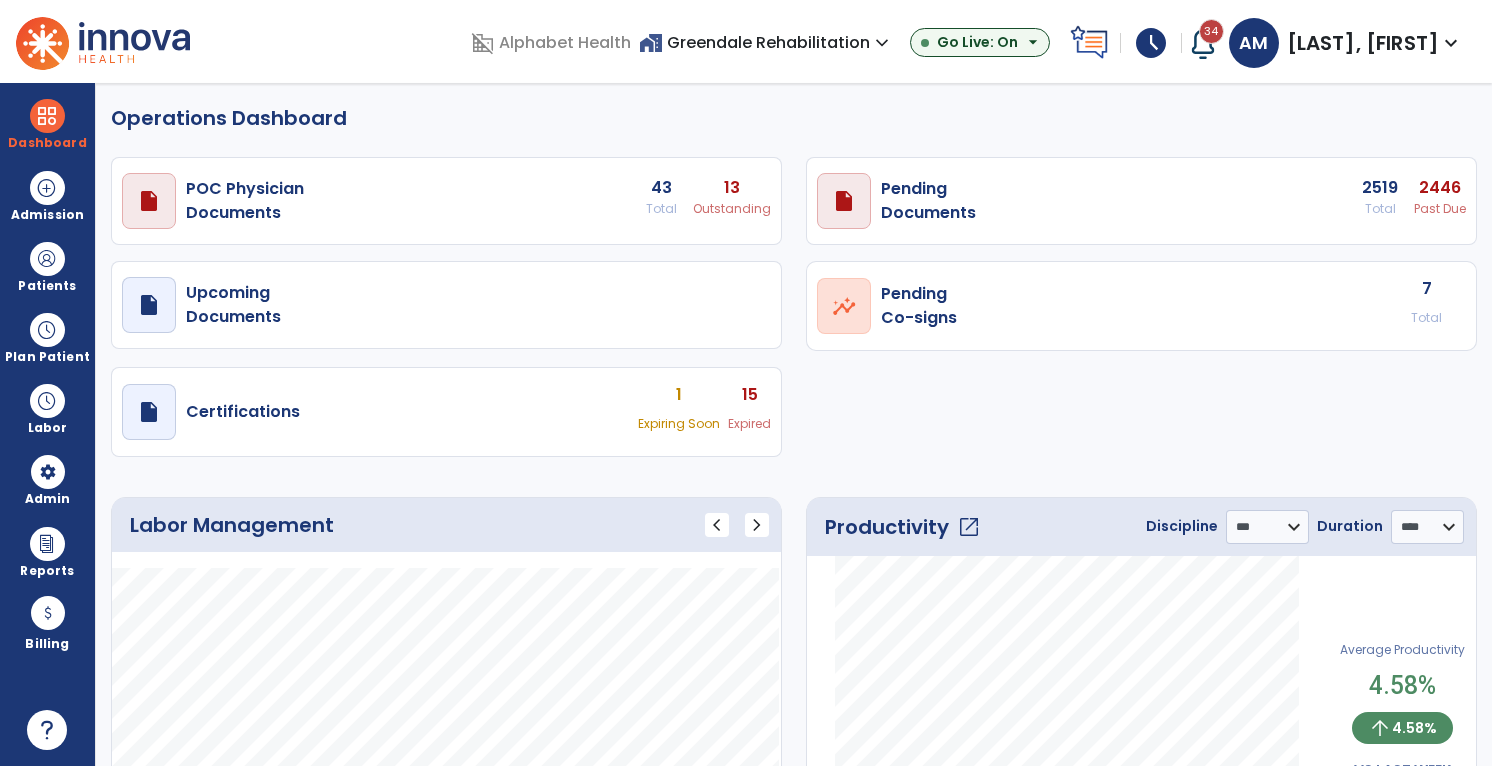 scroll, scrollTop: 0, scrollLeft: 0, axis: both 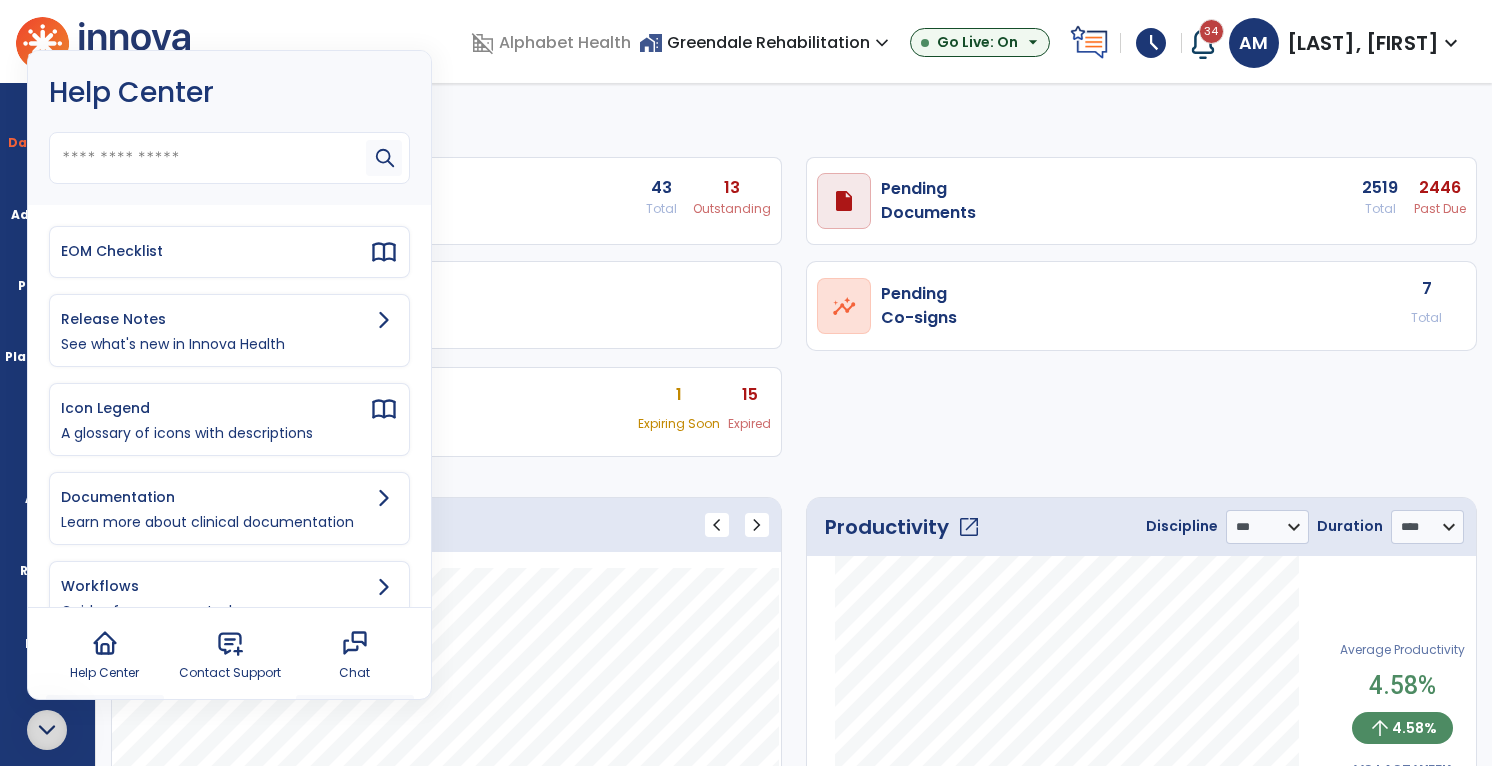click 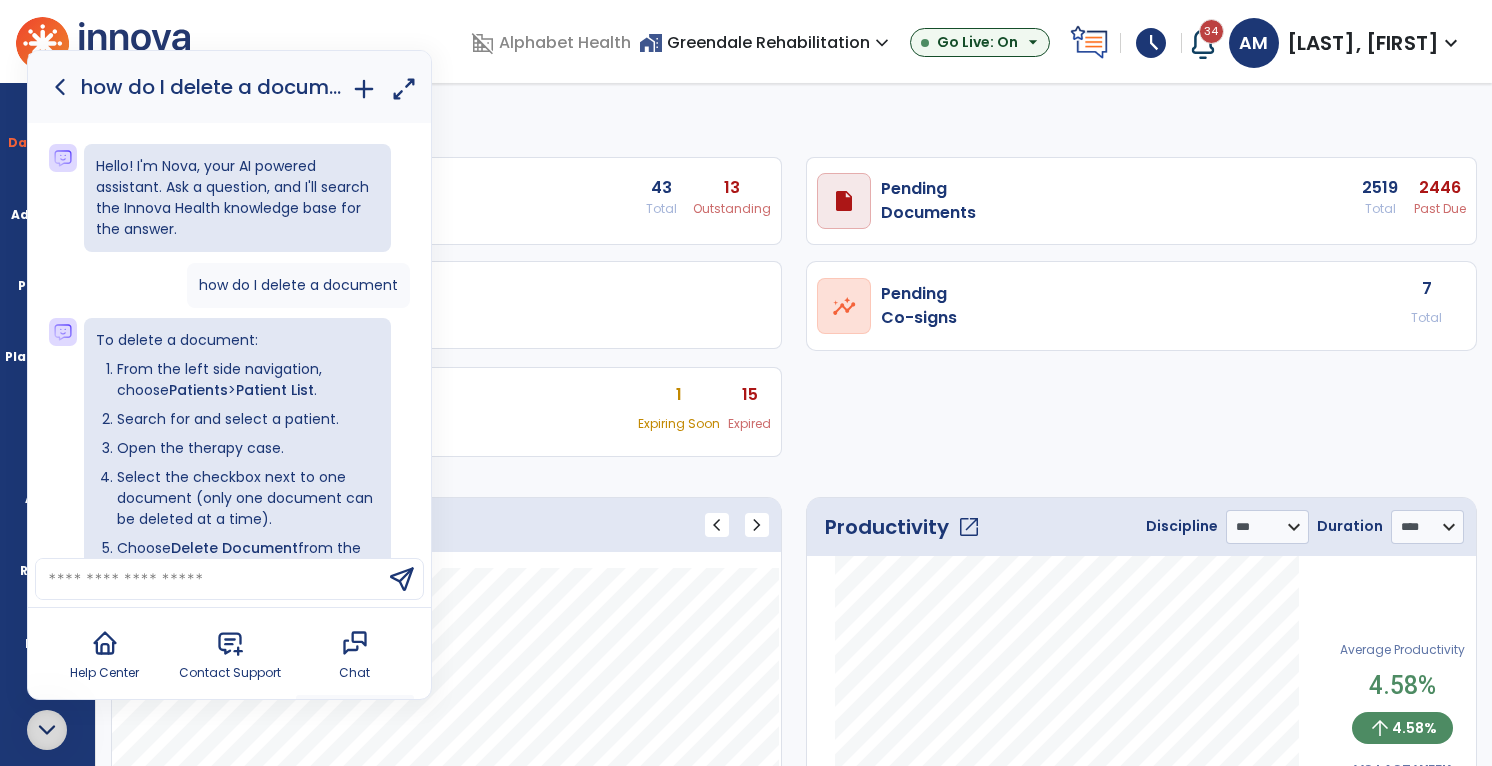 click at bounding box center [208, 579] 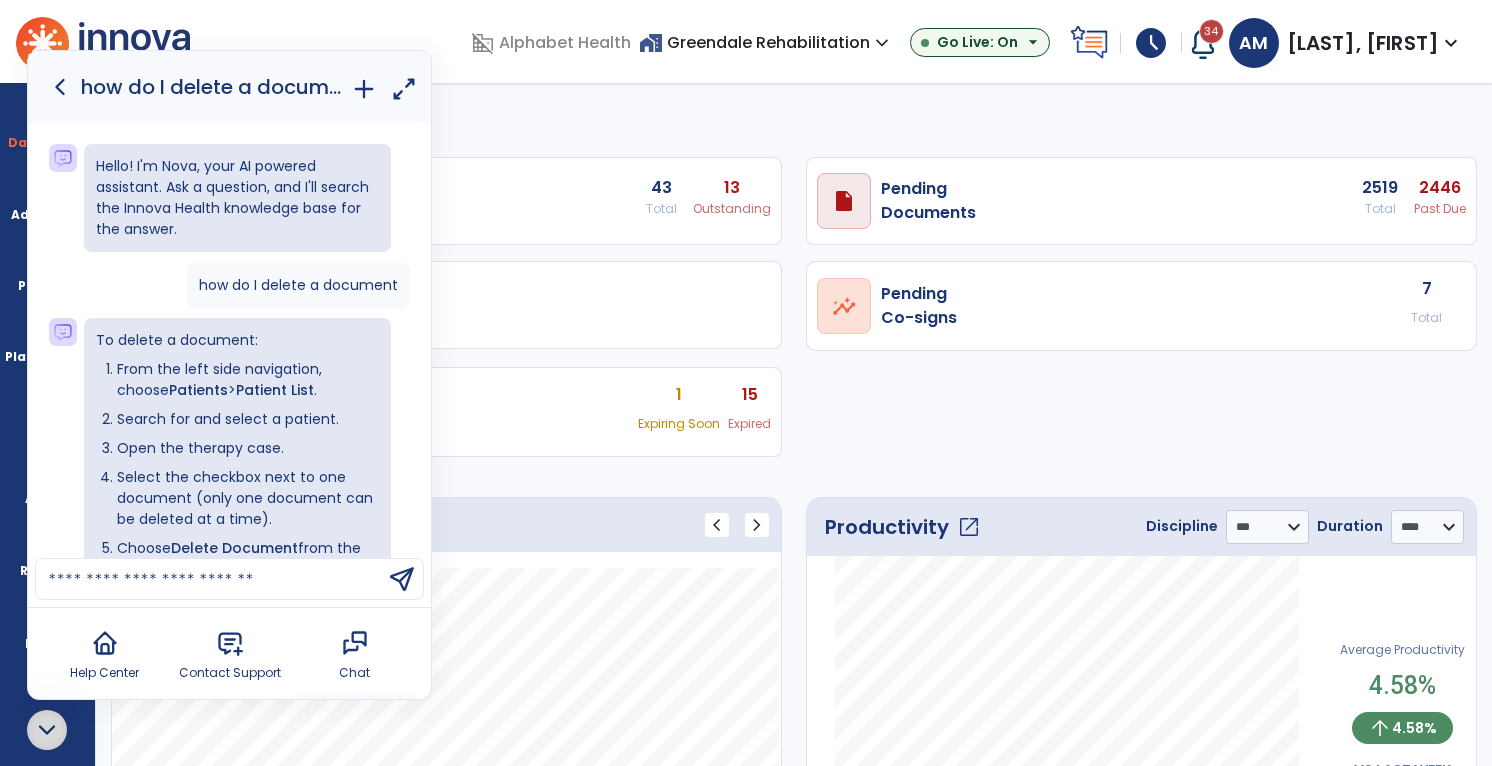 type on "**********" 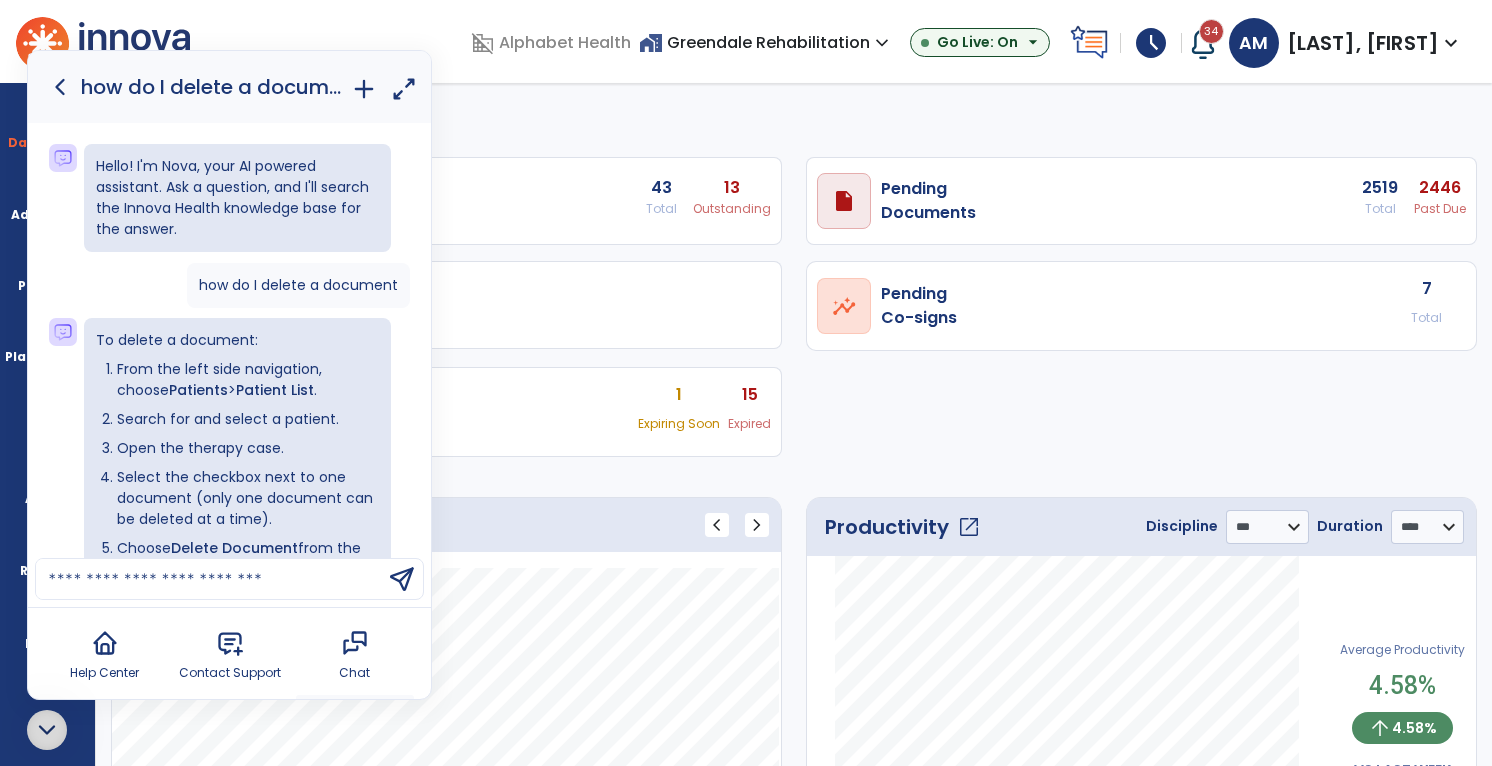 type 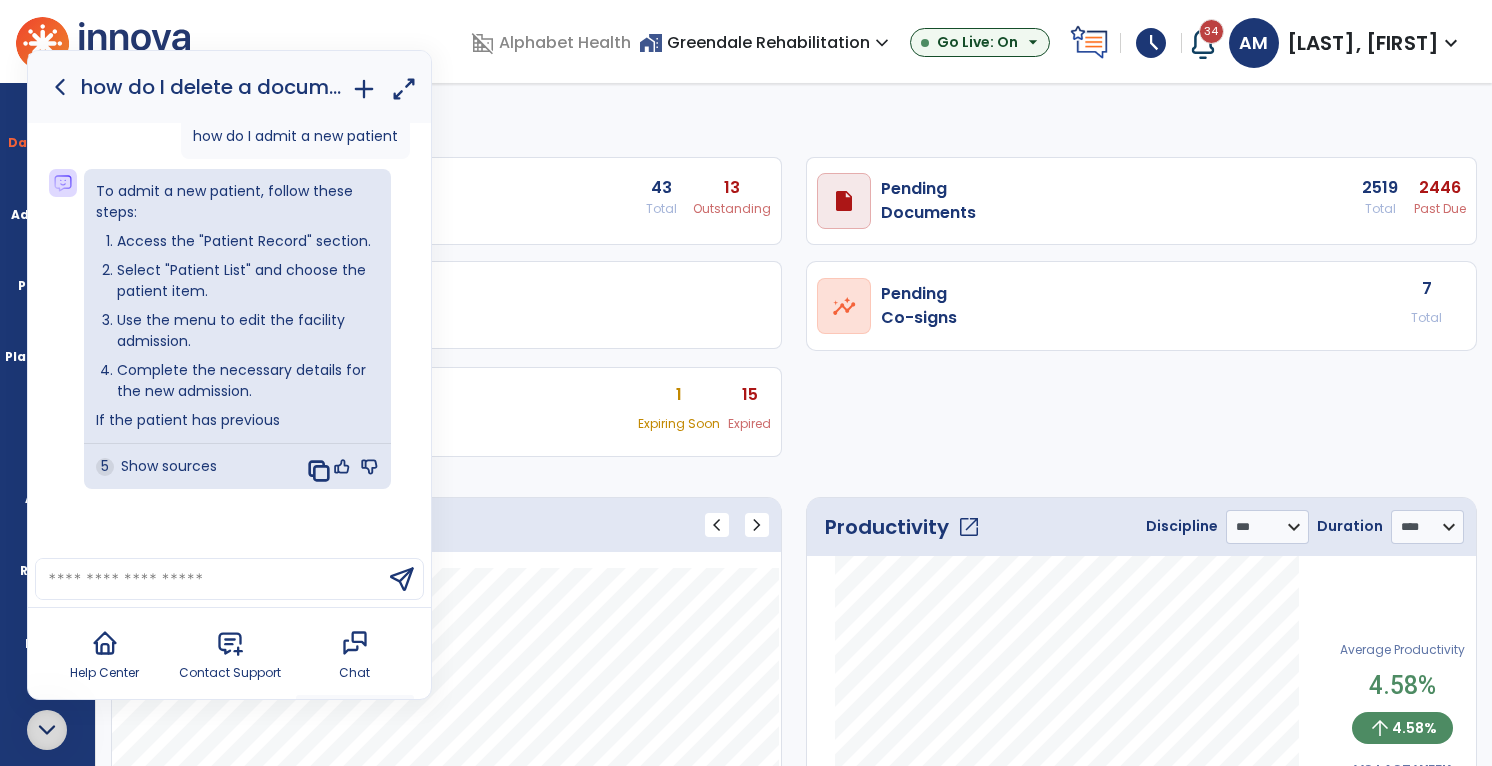 scroll, scrollTop: 994, scrollLeft: 0, axis: vertical 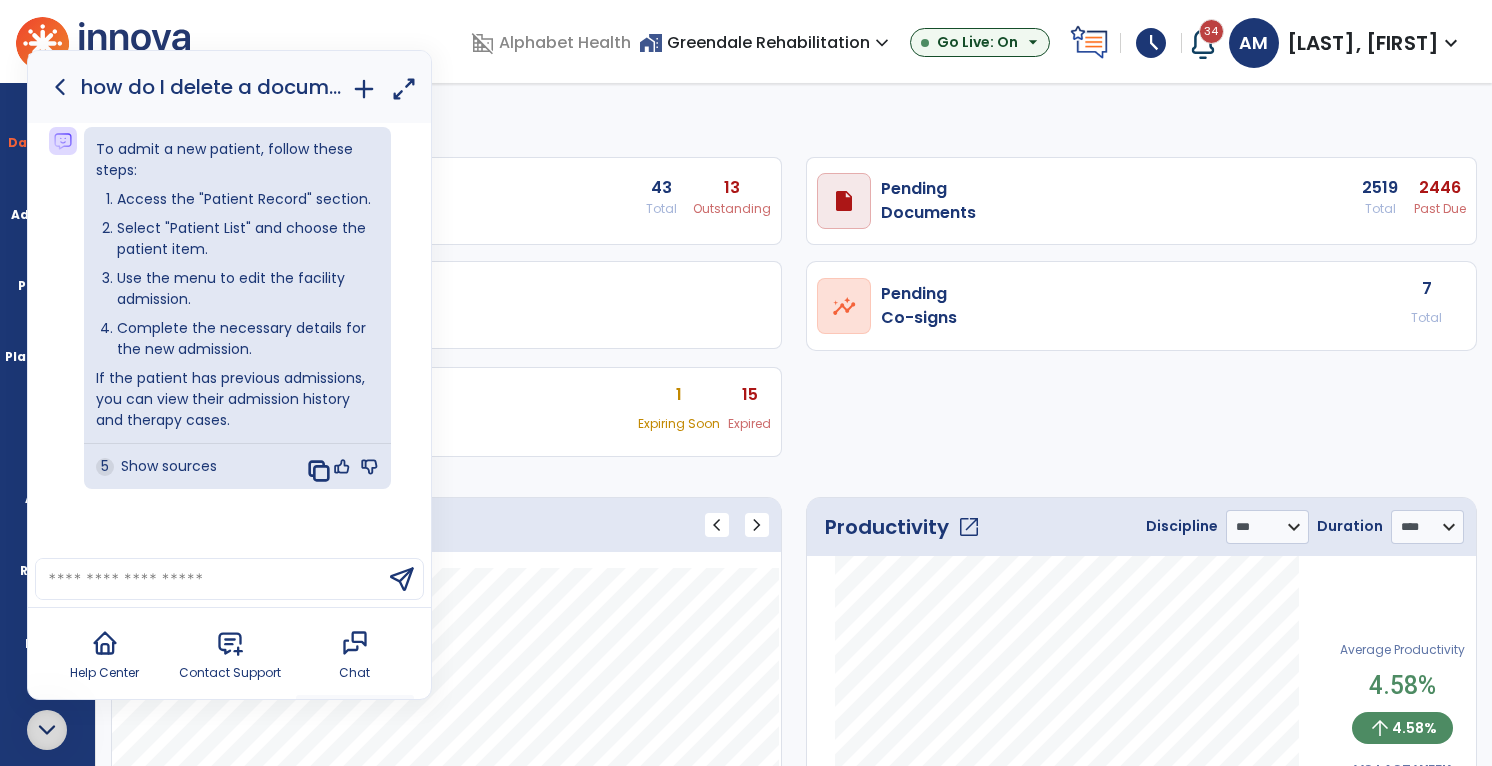 click on "Show sources" at bounding box center [169, 466] 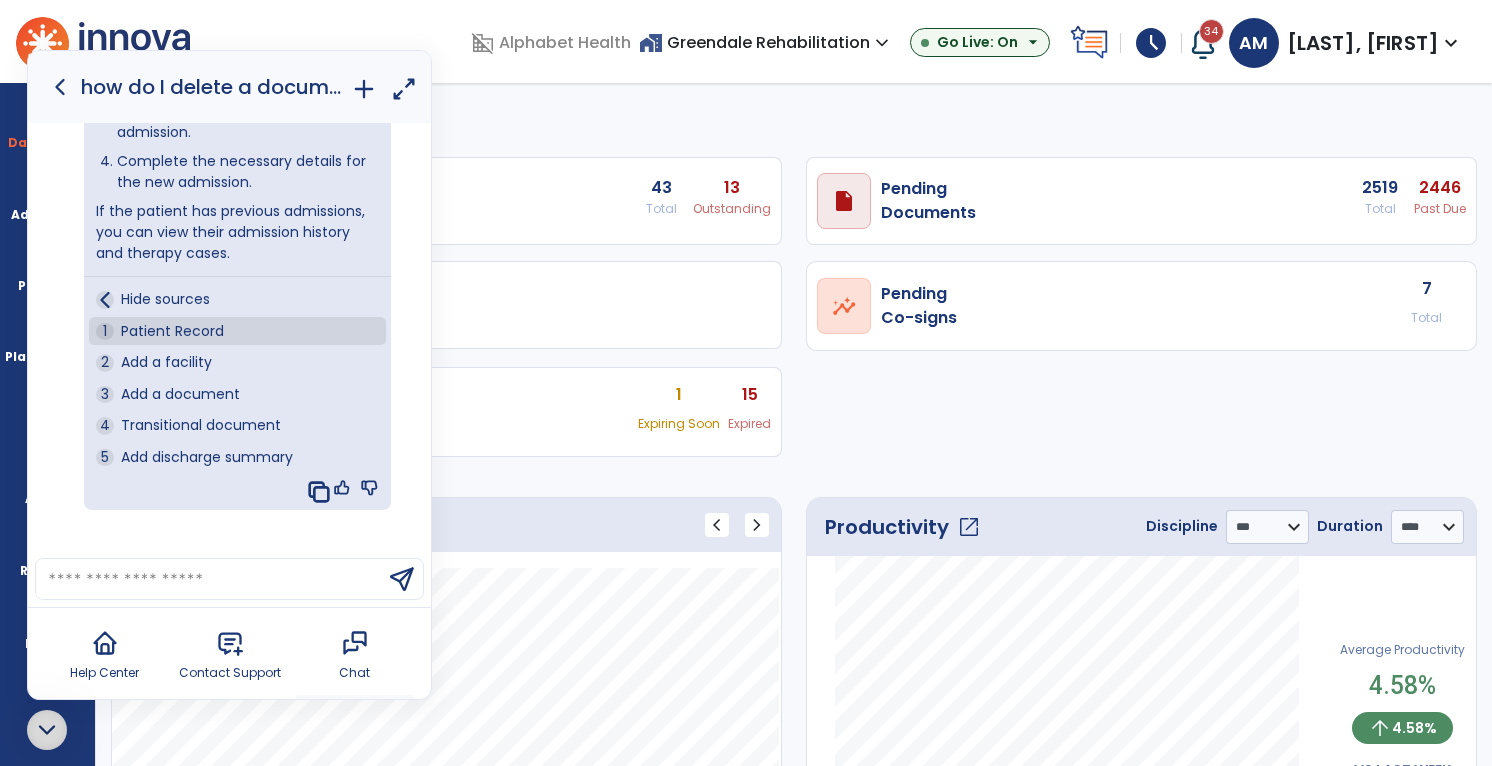 scroll, scrollTop: 1182, scrollLeft: 0, axis: vertical 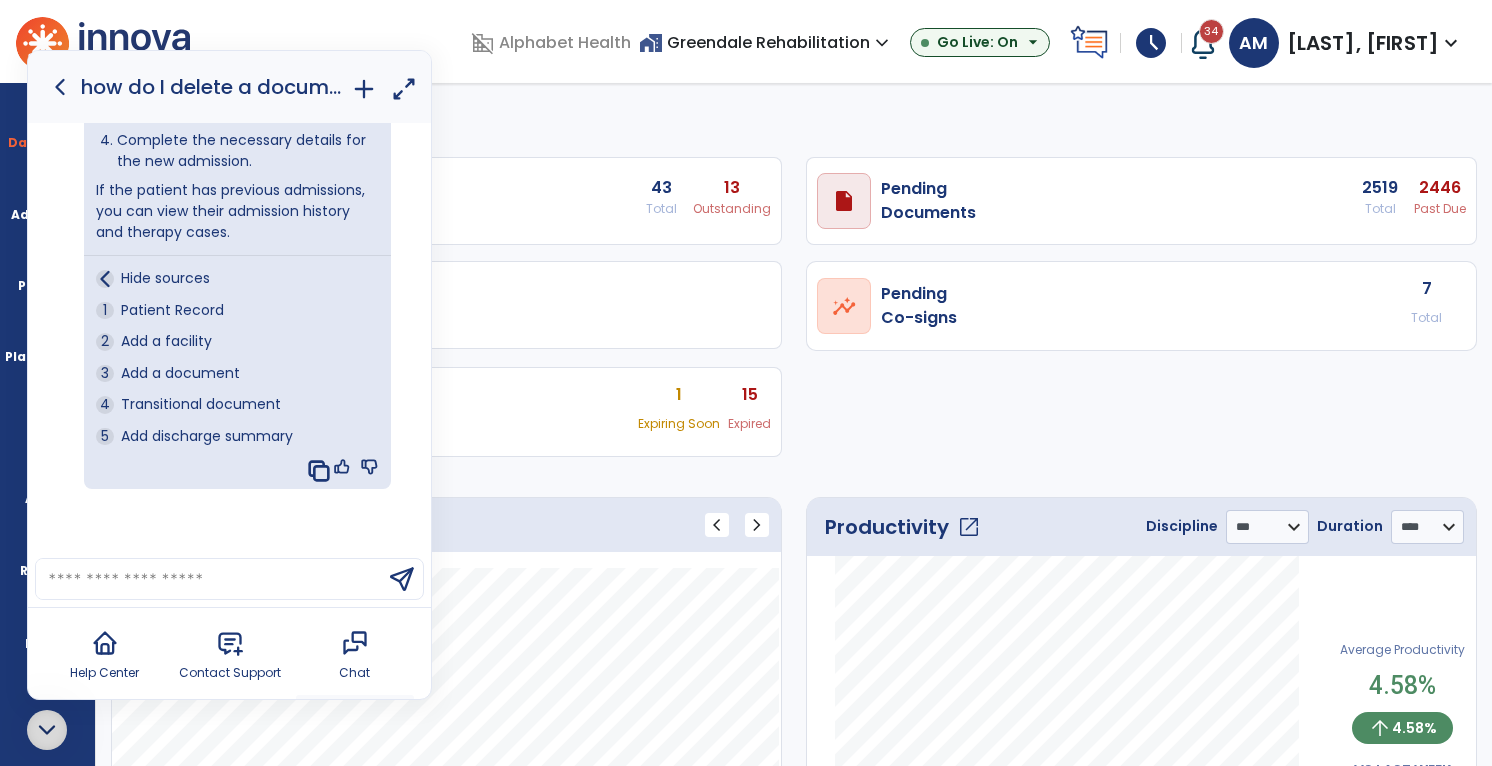 click on "Operations Dashboard   draft   open_in_new  POC Physician  Documents 43 Total 13 Outstanding  draft   open_in_new  Pending   Documents 2519 Total 2446 Past Due  draft   open_in_new  Upcoming   Documents  open_in_new  Pending   Co-signs  7 Total  draft   open_in_new  Certifications 1 Expiring Soon 15 Expired Labor Management chevron_left chevron_right
Label
Value" 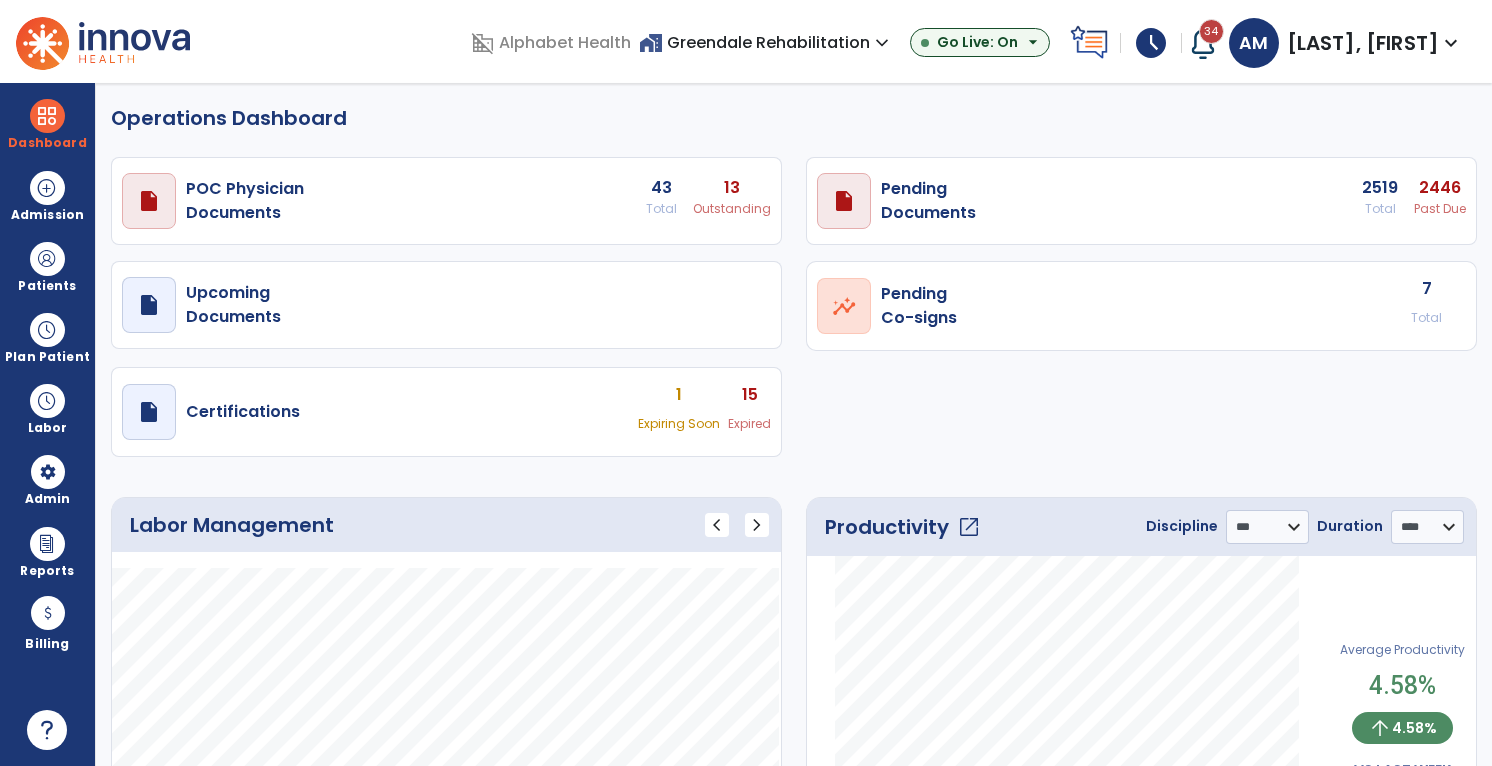 click 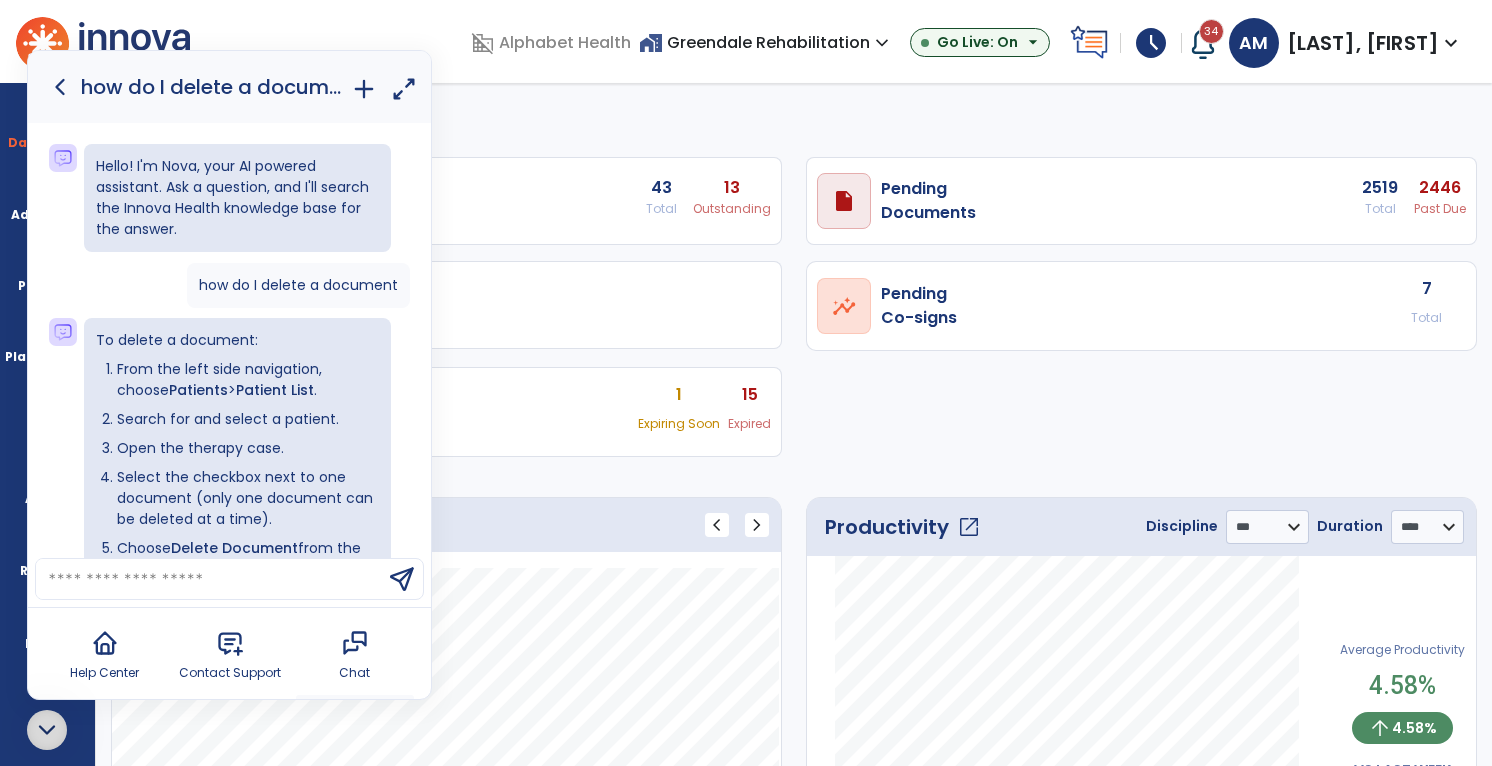scroll, scrollTop: 994, scrollLeft: 0, axis: vertical 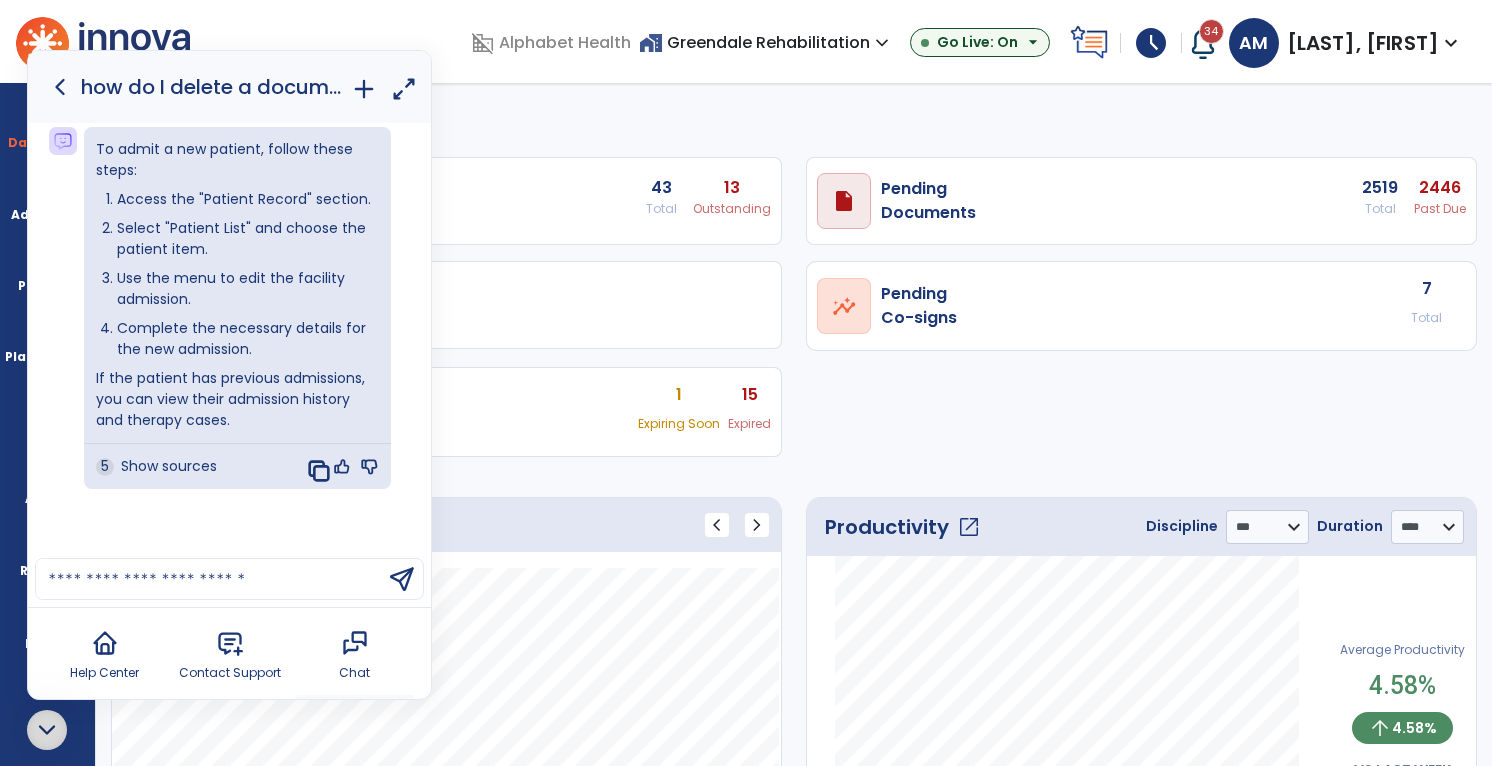 type on "**********" 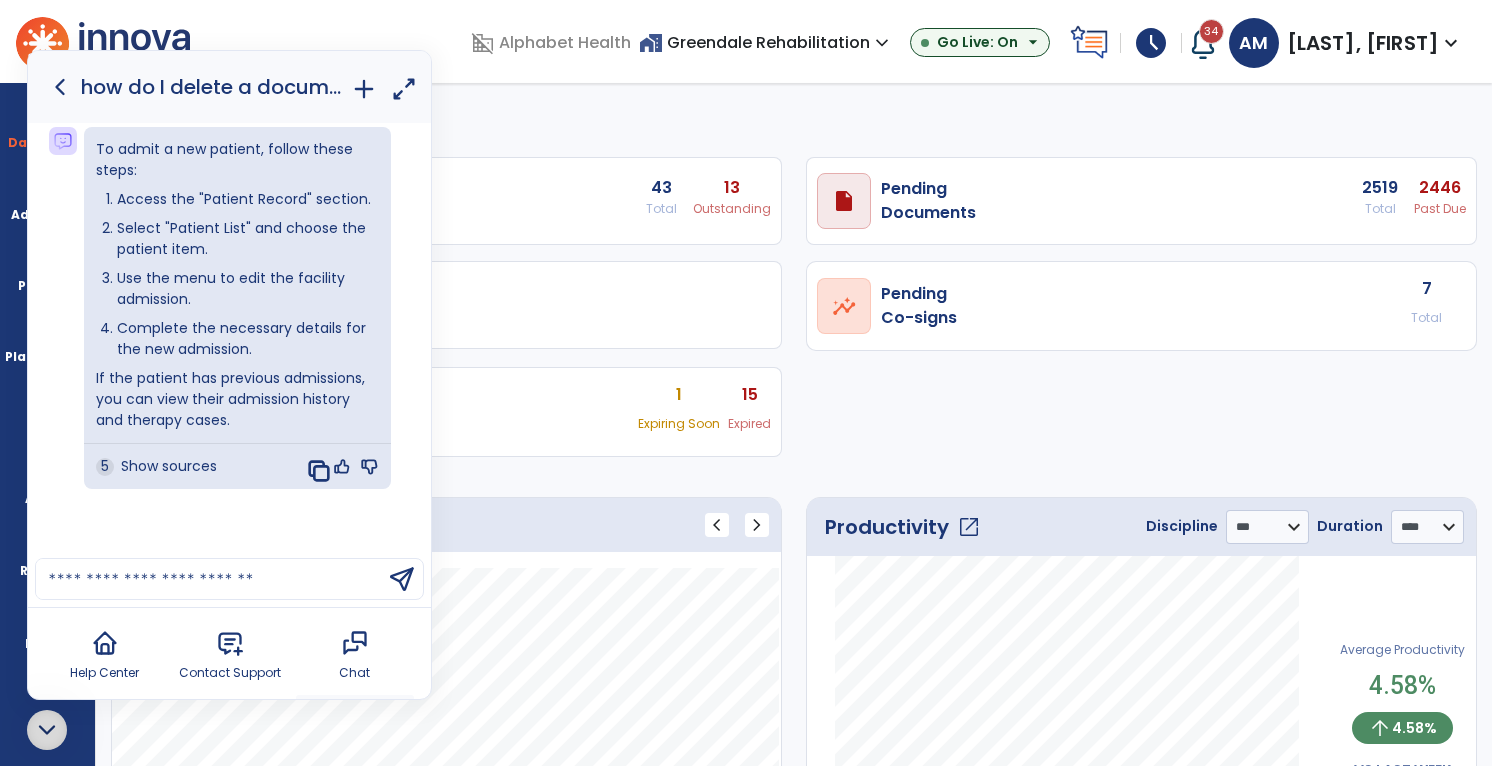 type 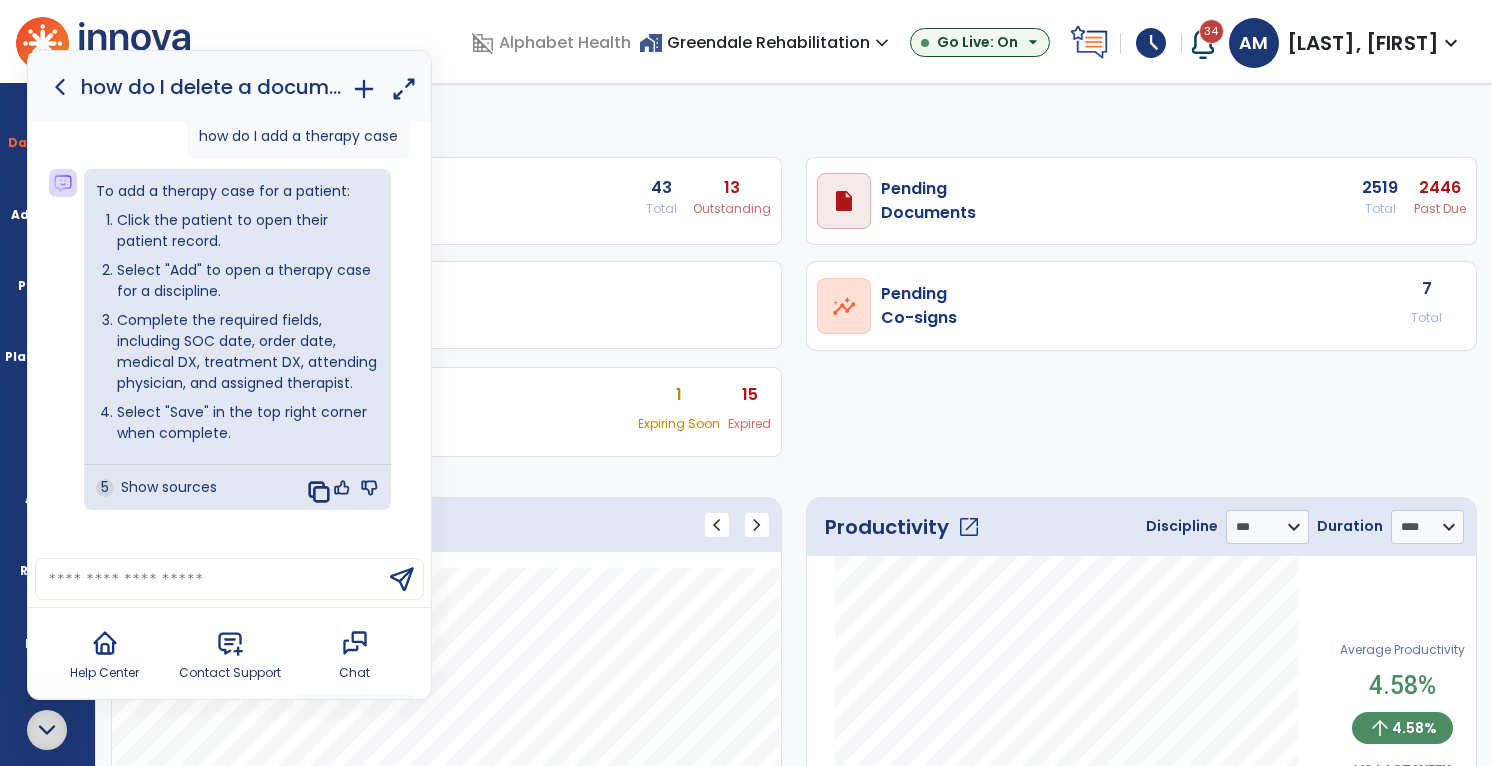 scroll, scrollTop: 1400, scrollLeft: 0, axis: vertical 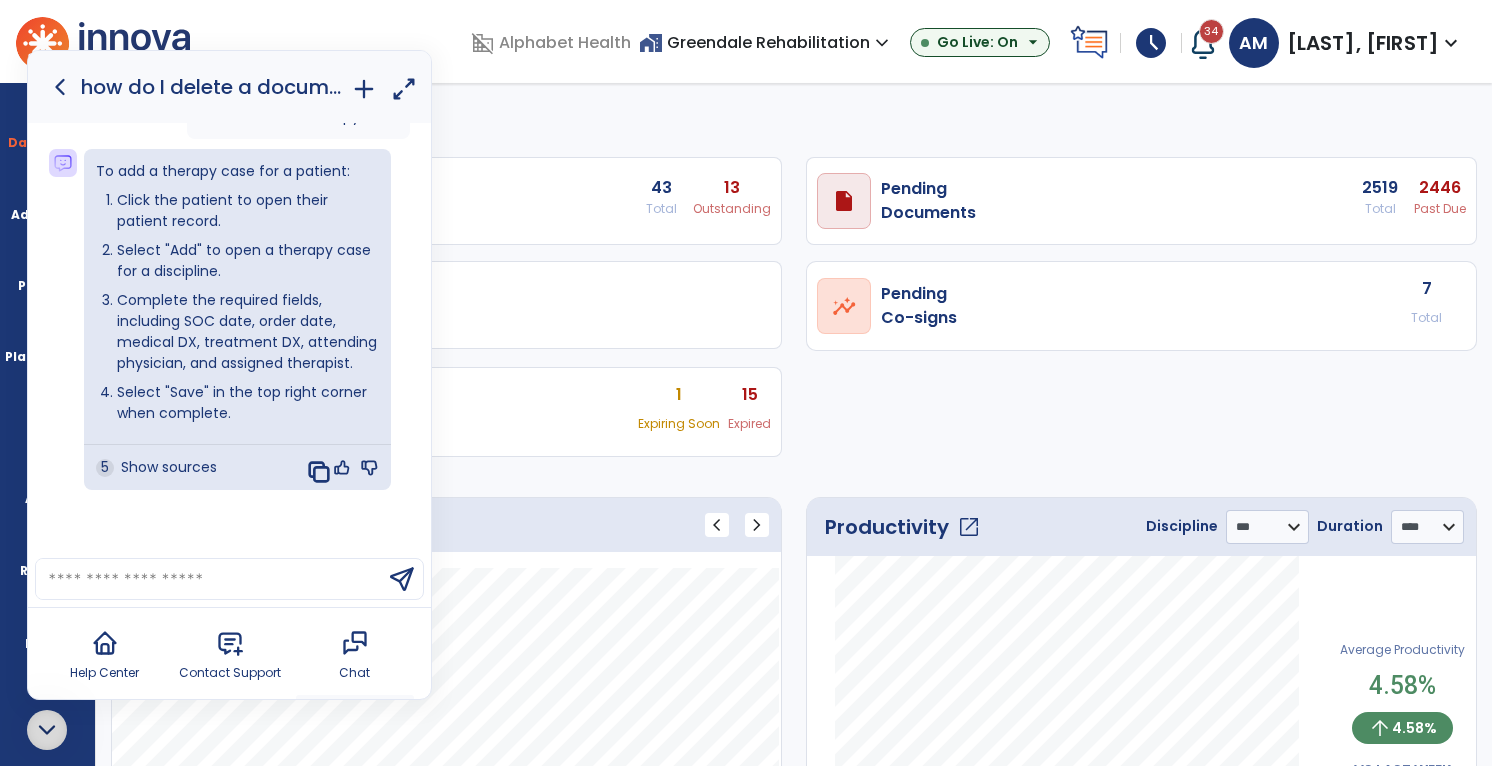 click on "Show sources" at bounding box center [169, 467] 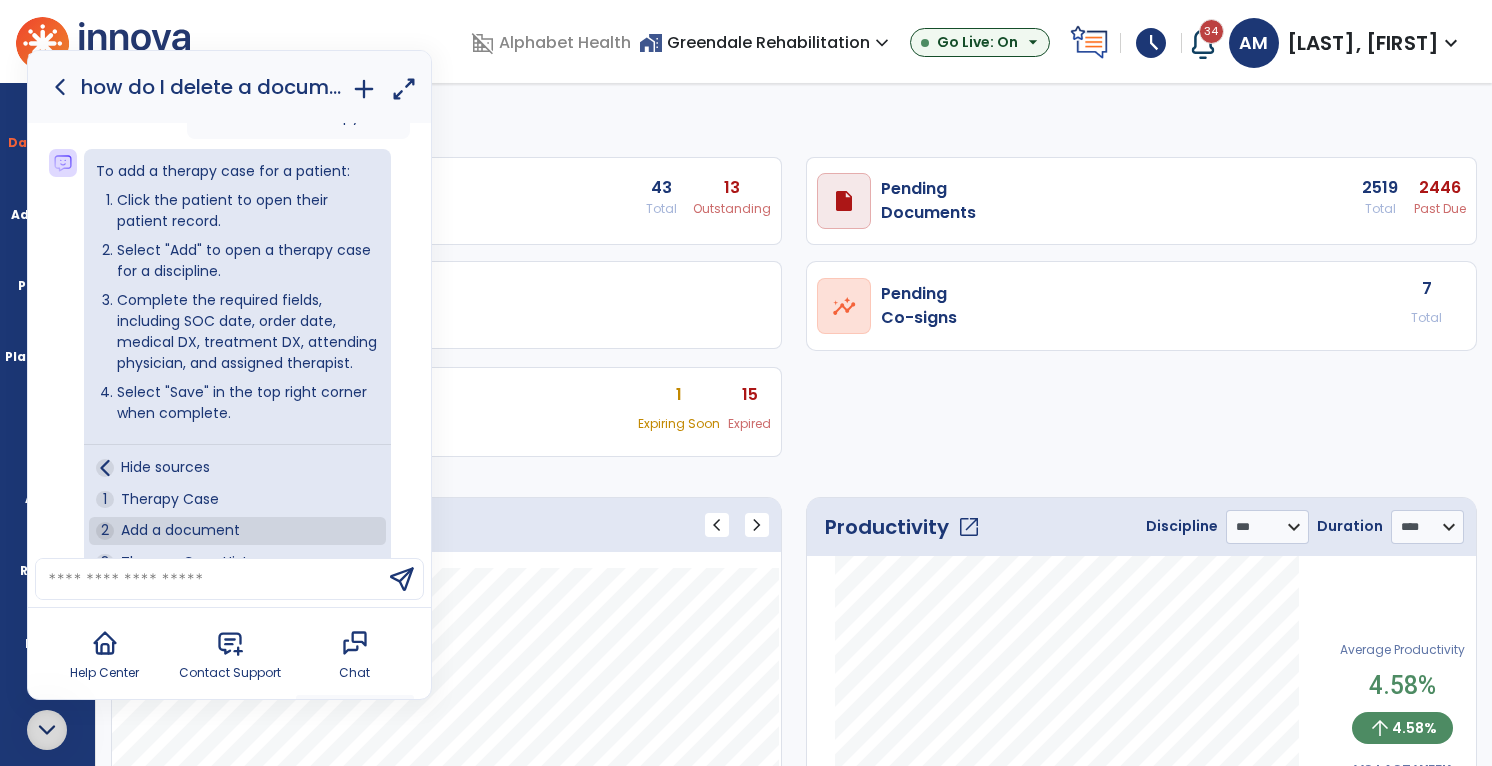 scroll, scrollTop: 1588, scrollLeft: 0, axis: vertical 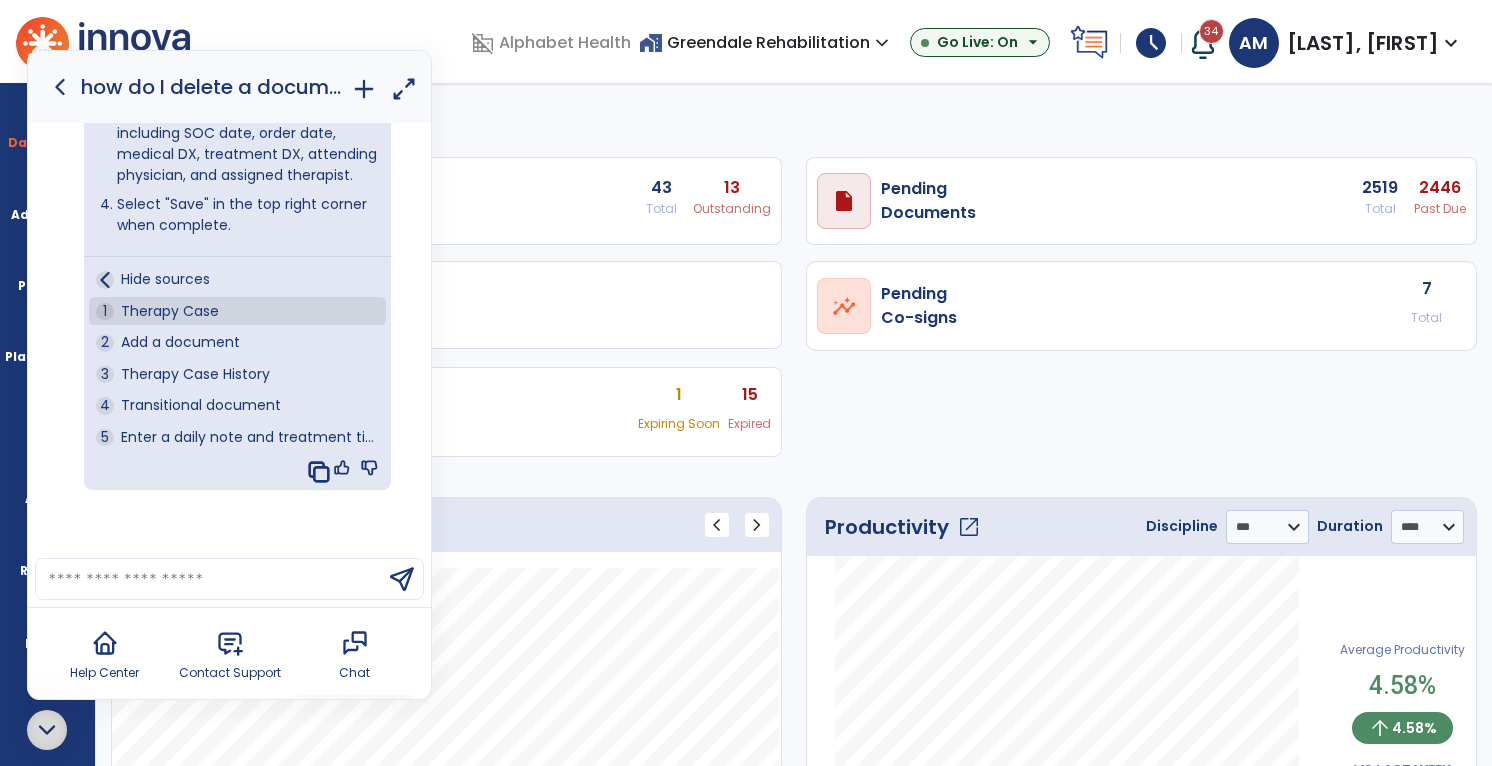 click on "Therapy Case" at bounding box center (170, 311) 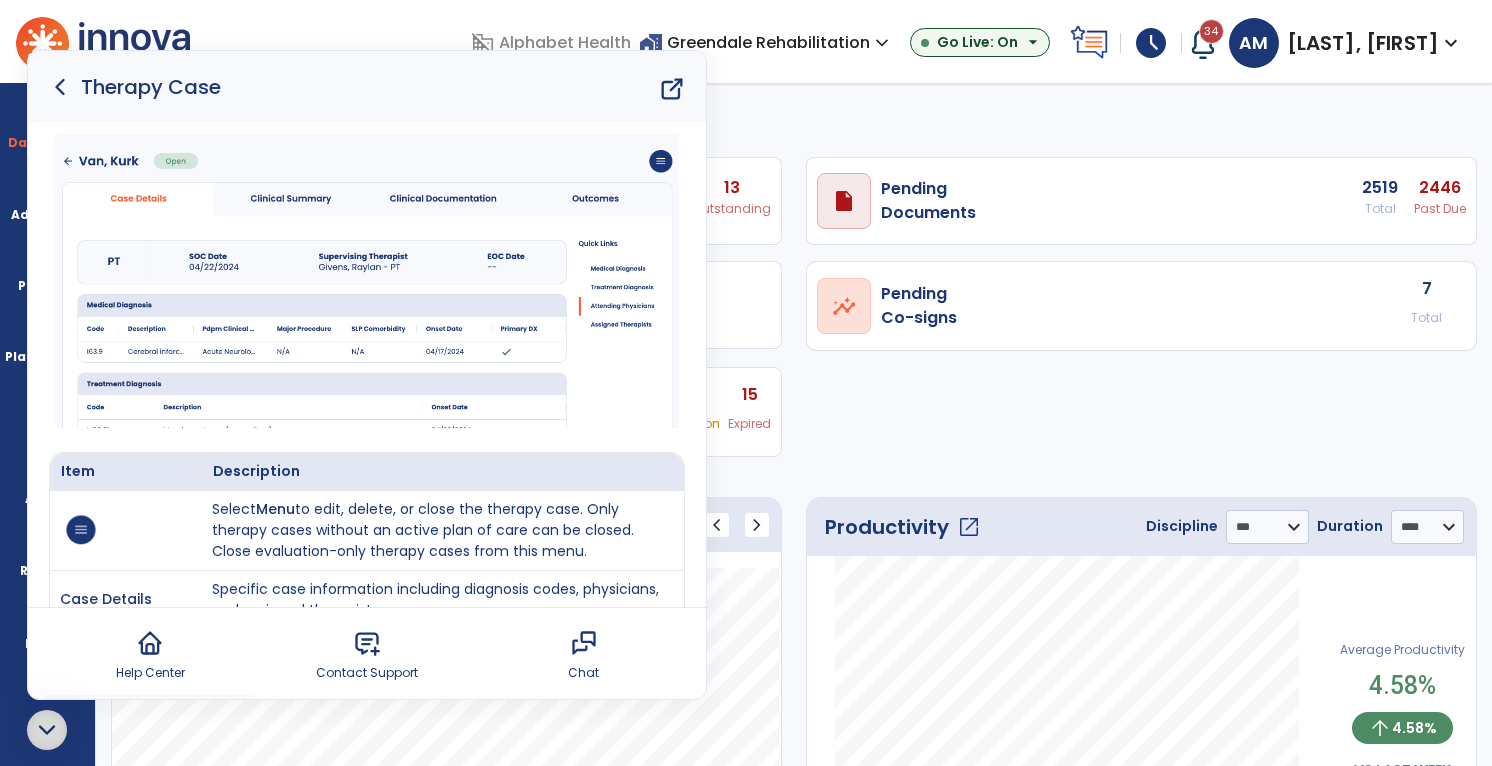 scroll, scrollTop: 0, scrollLeft: 0, axis: both 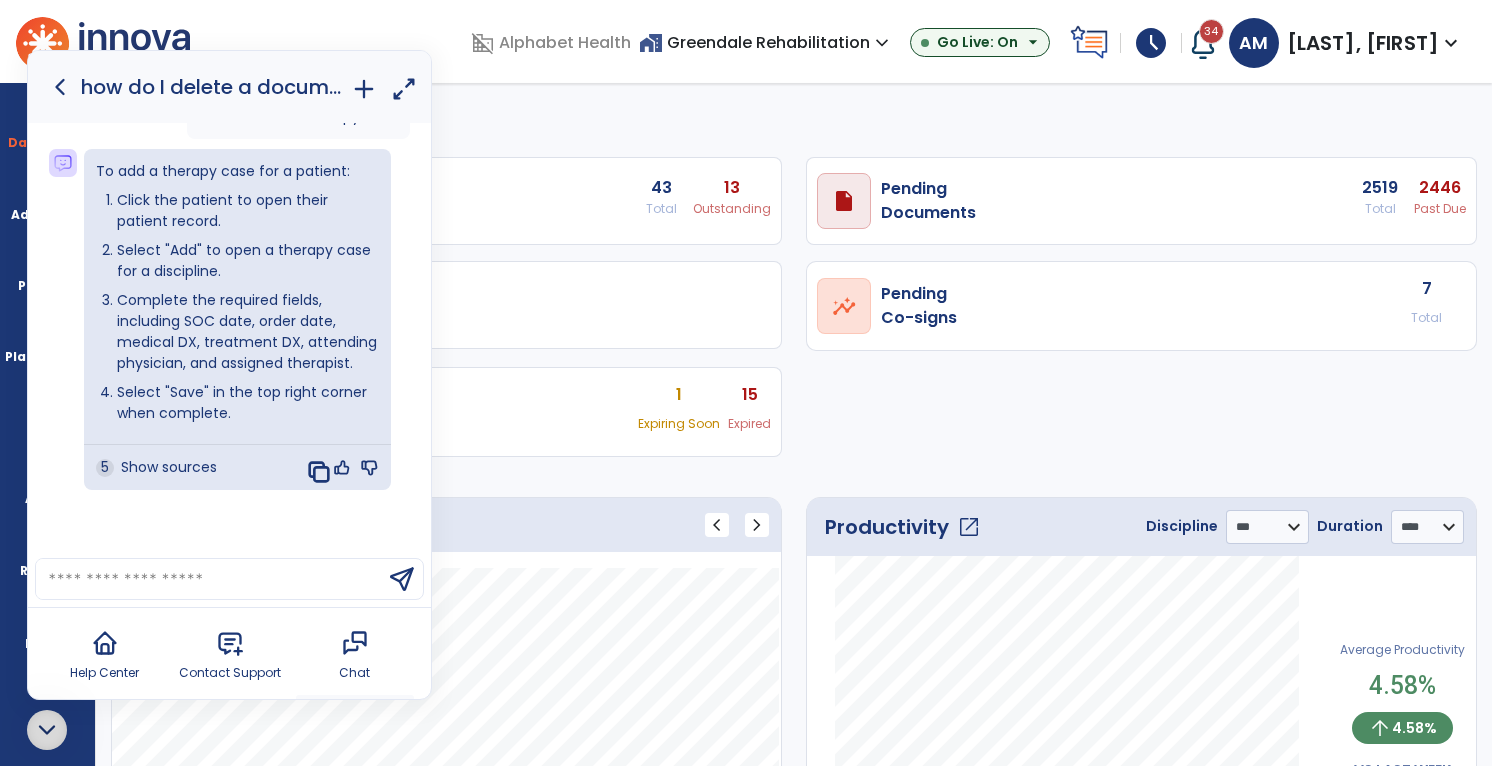 click on "Show sources" at bounding box center (169, 467) 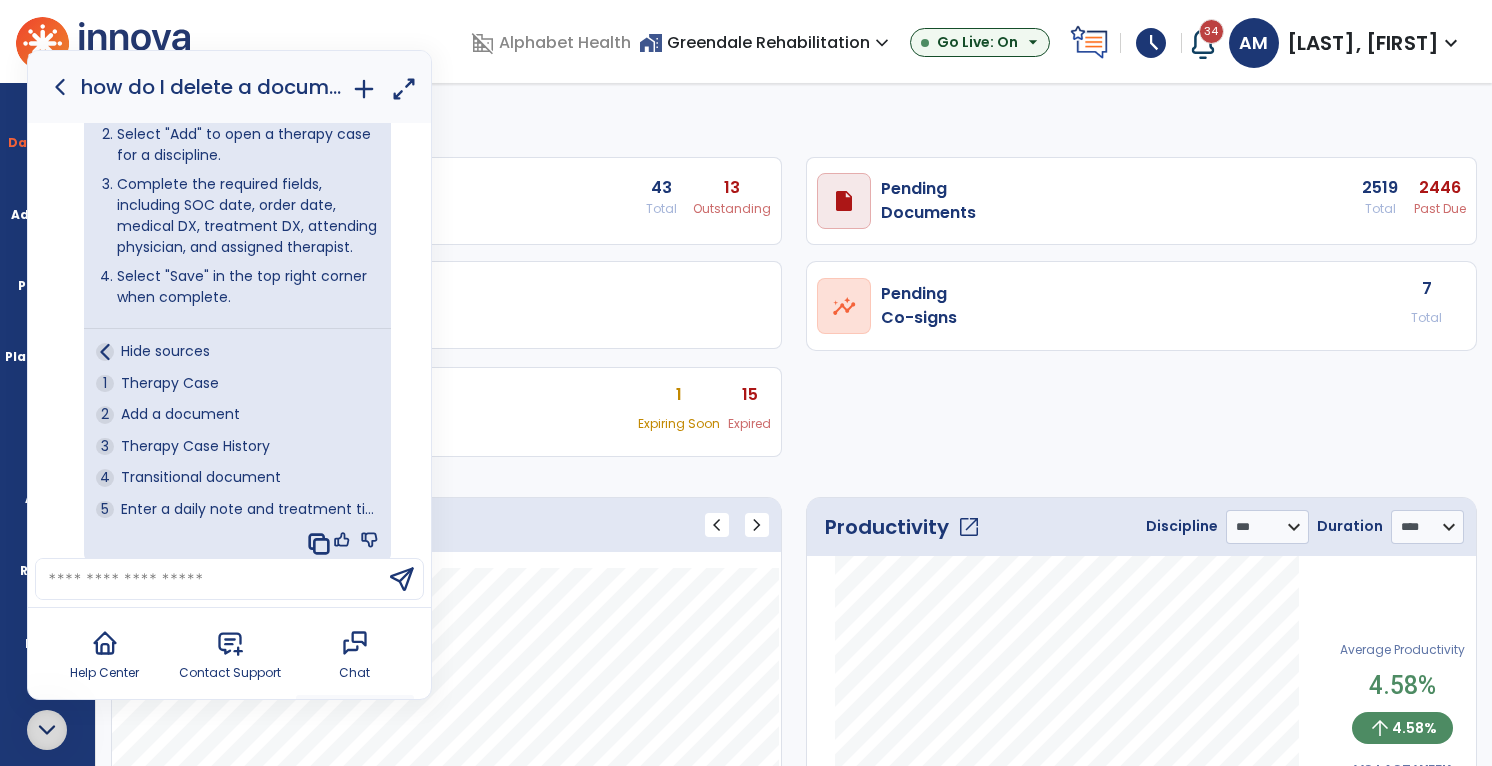 scroll, scrollTop: 1588, scrollLeft: 0, axis: vertical 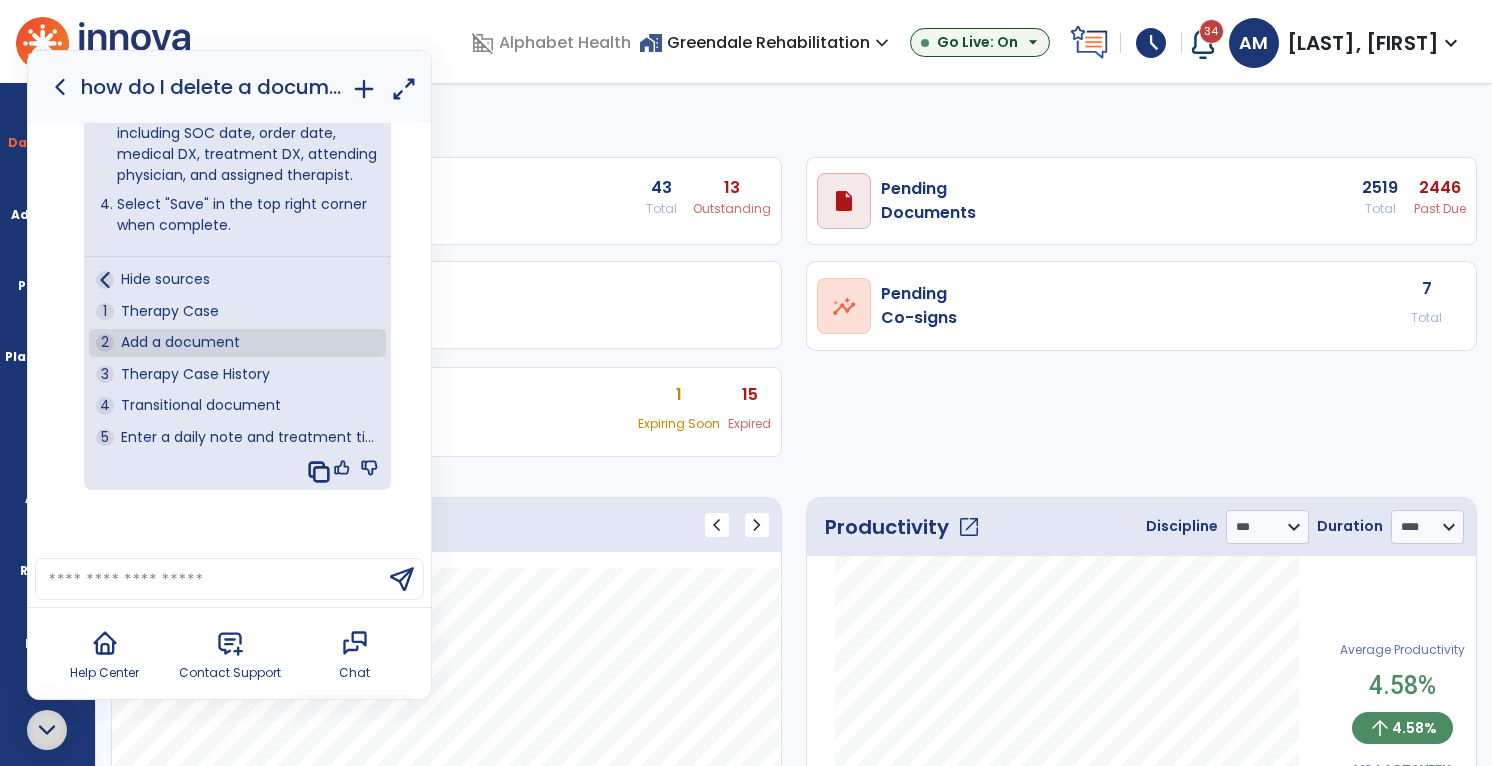click on "Add a document" at bounding box center [180, 342] 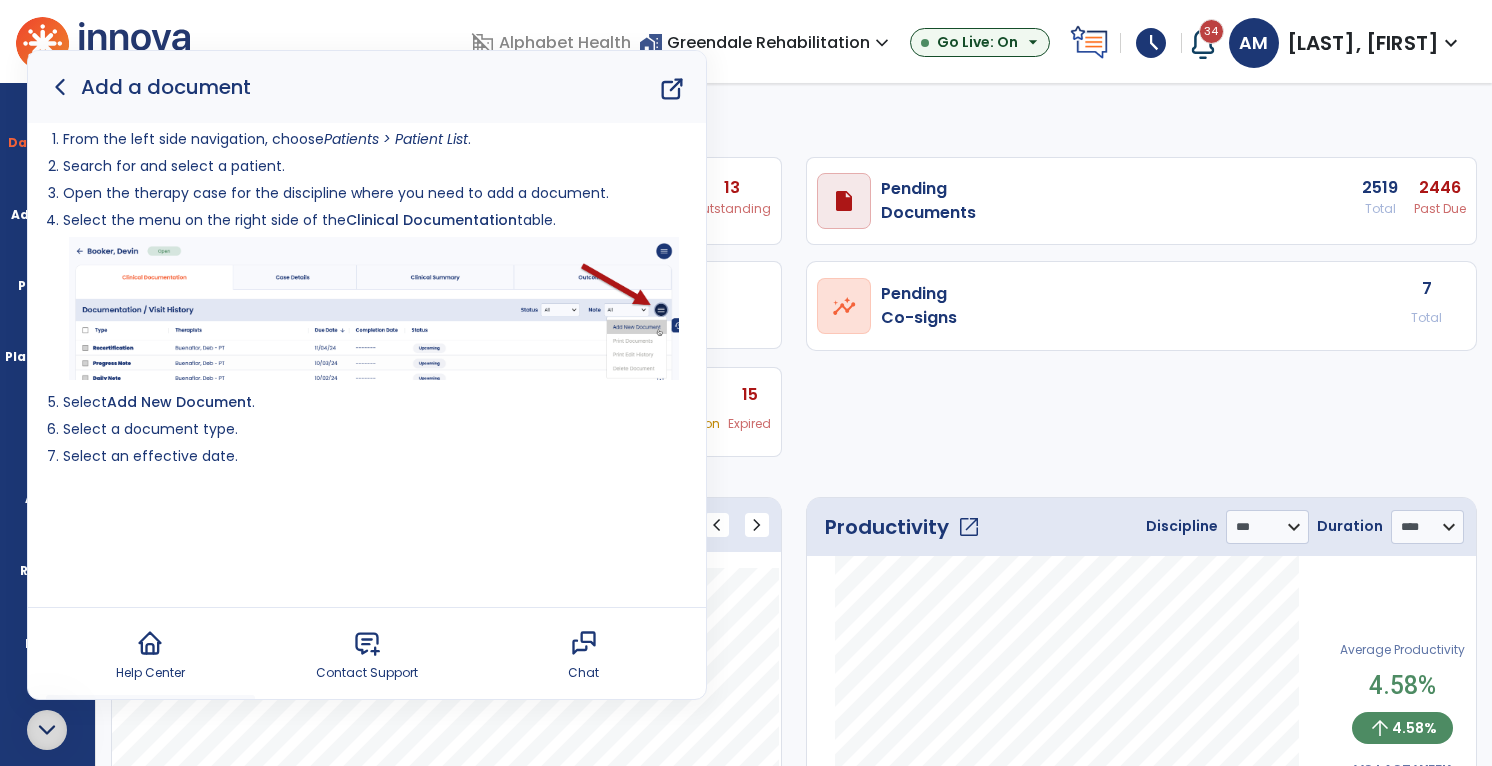 drag, startPoint x: 60, startPoint y: 80, endPoint x: 405, endPoint y: 65, distance: 345.32593 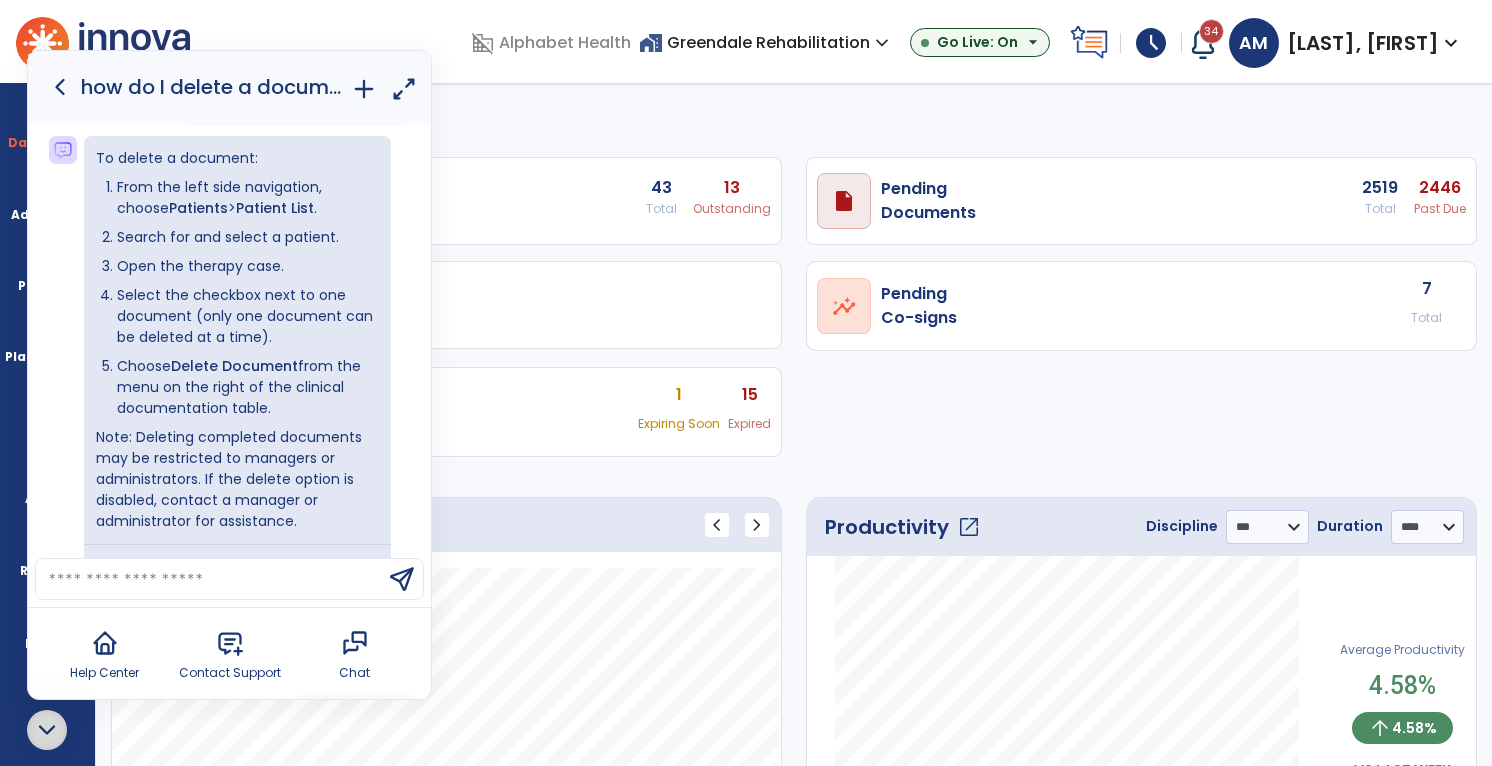scroll, scrollTop: 213, scrollLeft: 0, axis: vertical 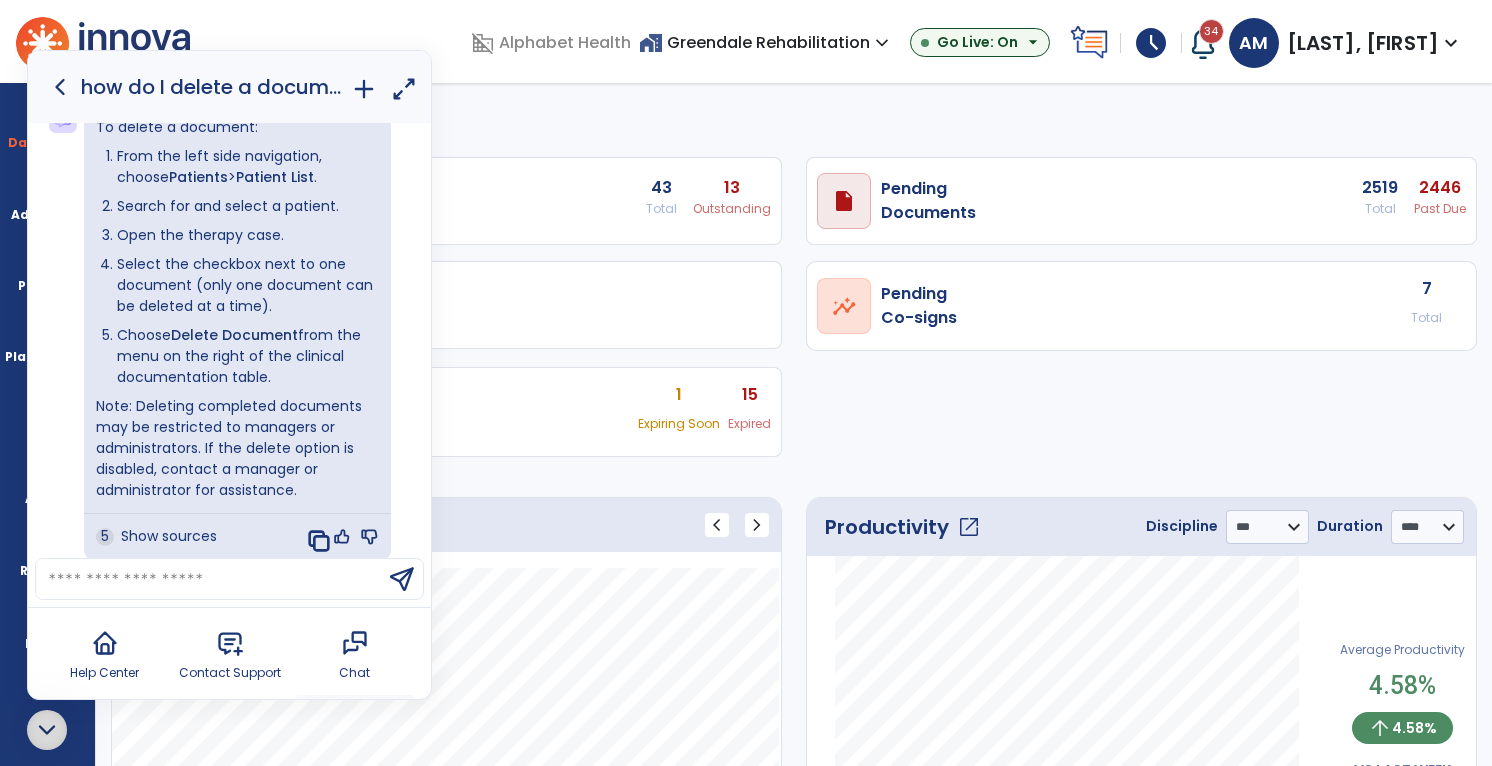 click on "Show sources" at bounding box center (169, 536) 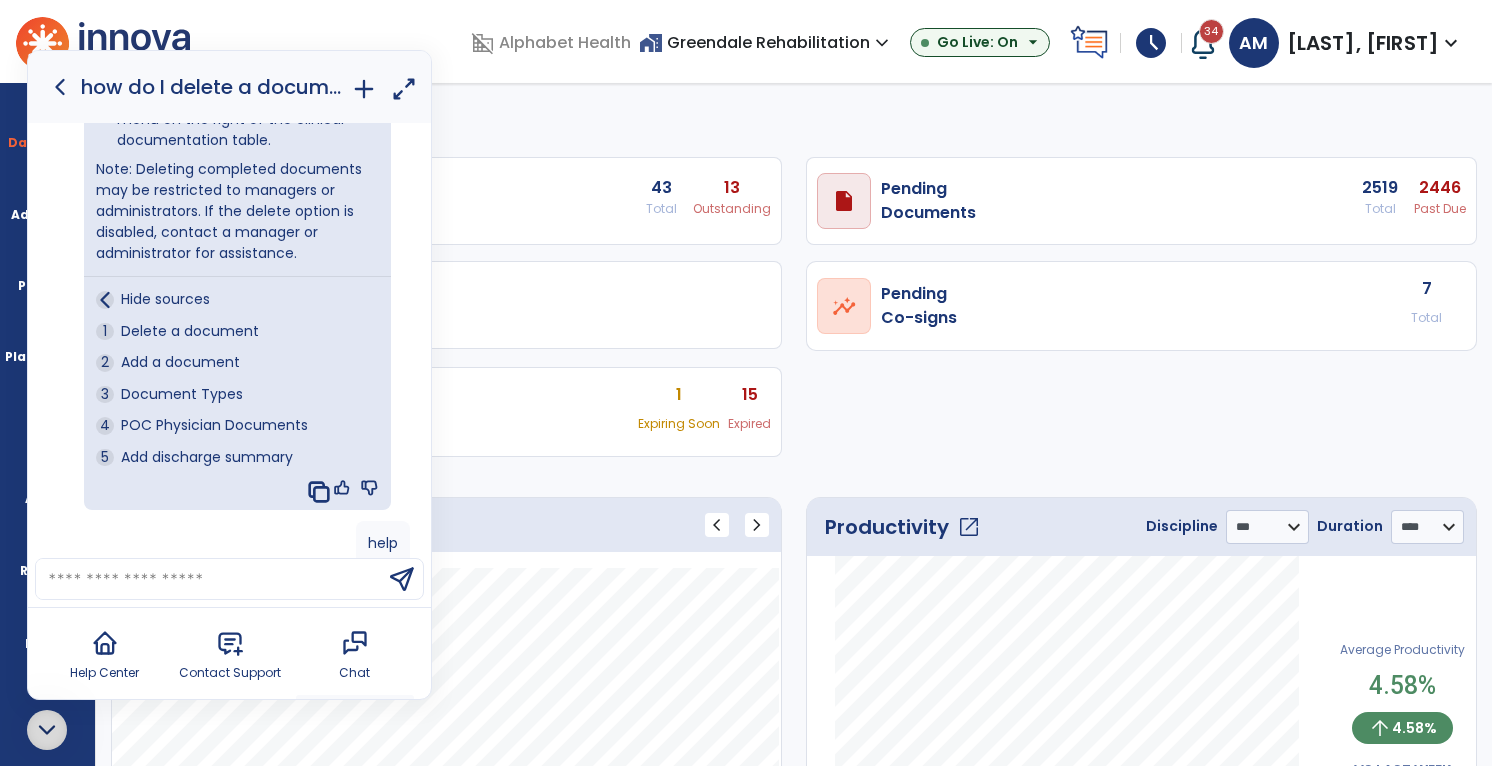 scroll, scrollTop: 426, scrollLeft: 0, axis: vertical 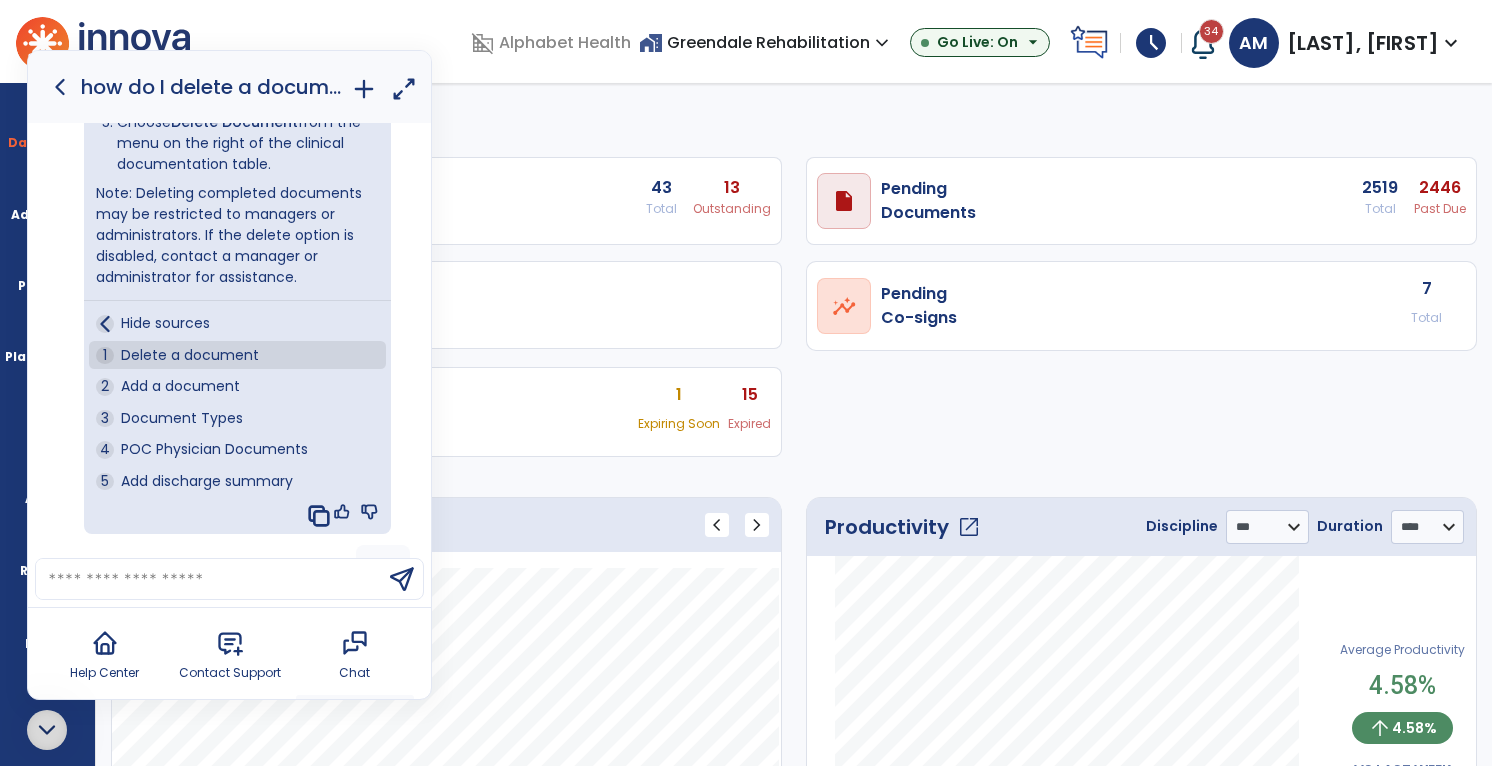 click on "Delete a document" at bounding box center [190, 355] 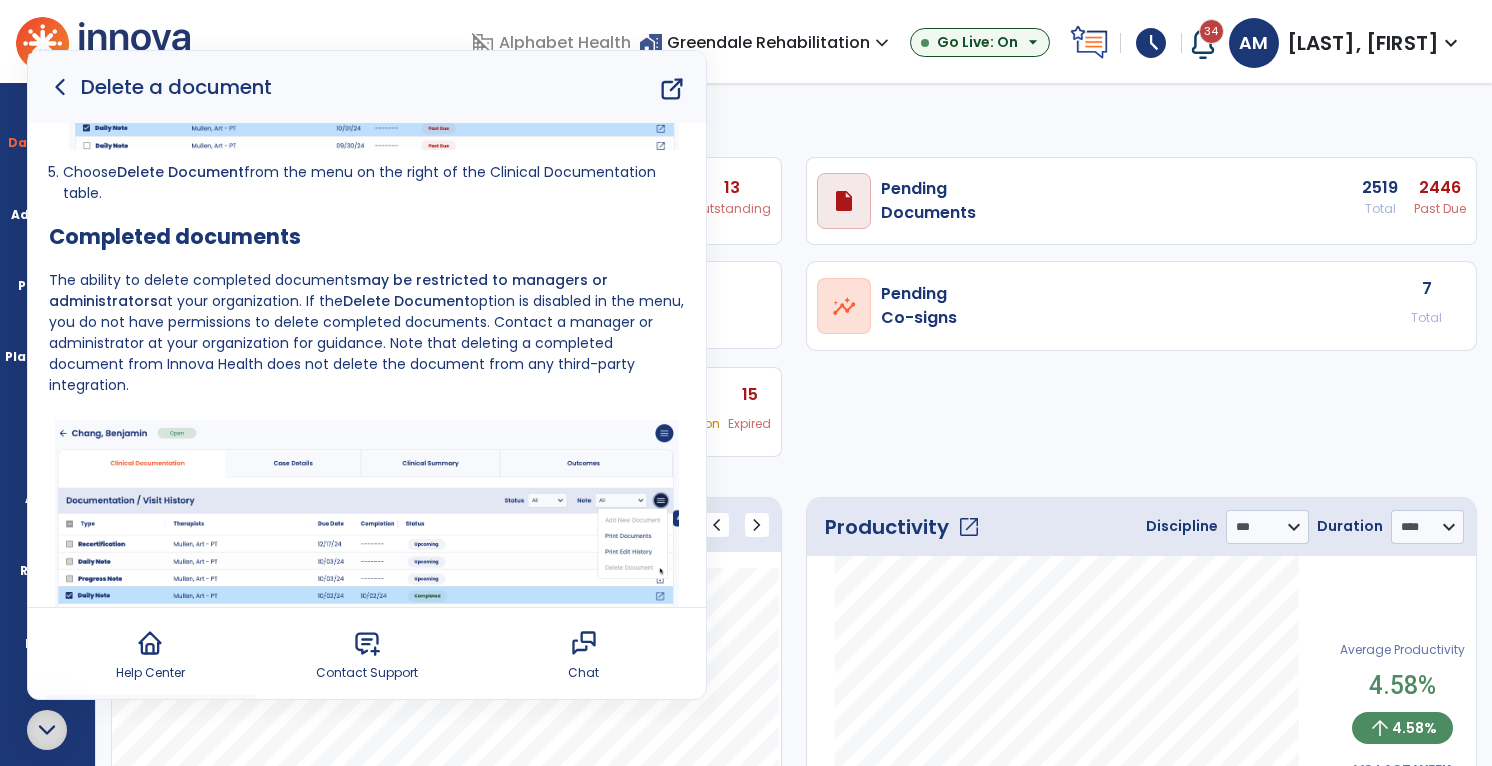 scroll, scrollTop: 469, scrollLeft: 0, axis: vertical 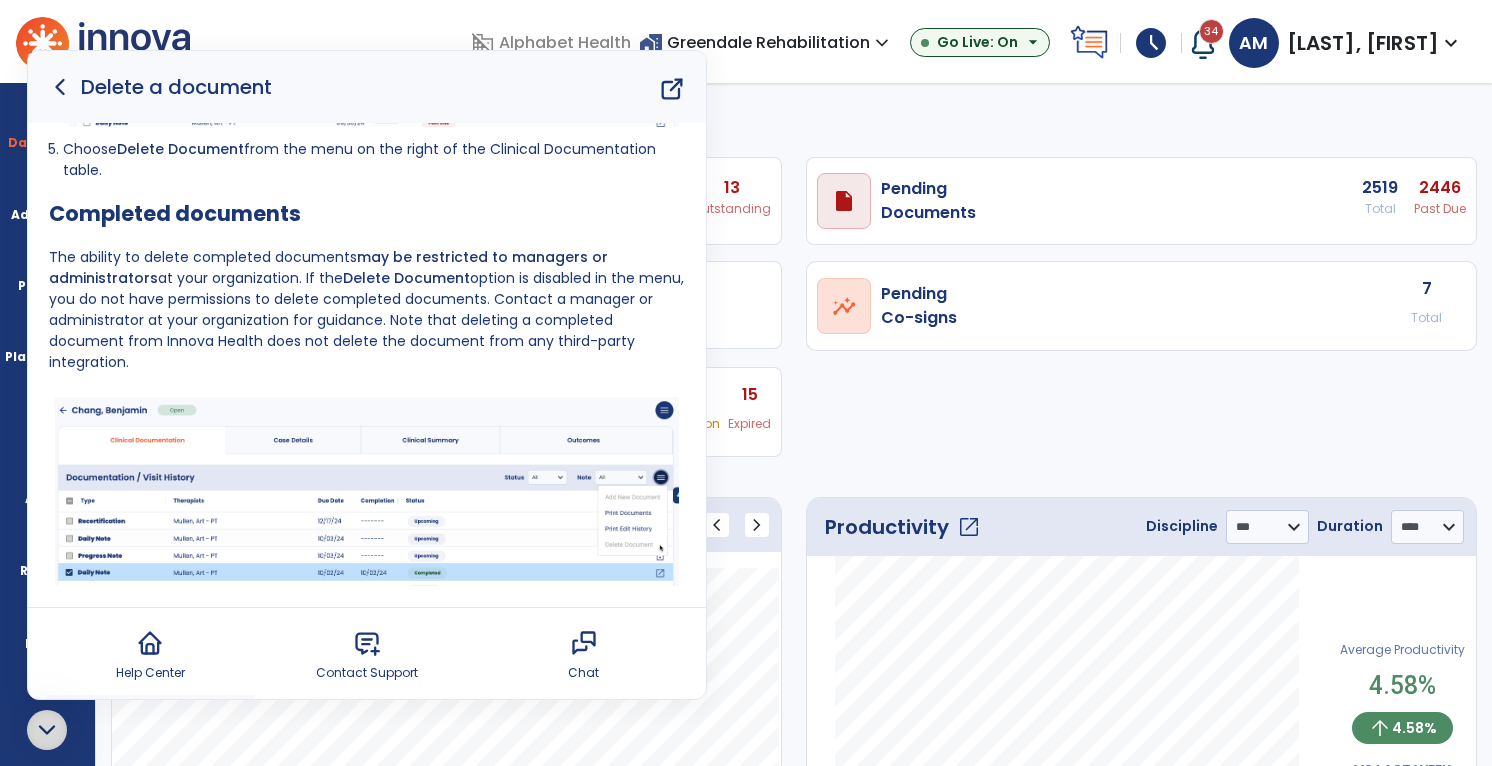 click 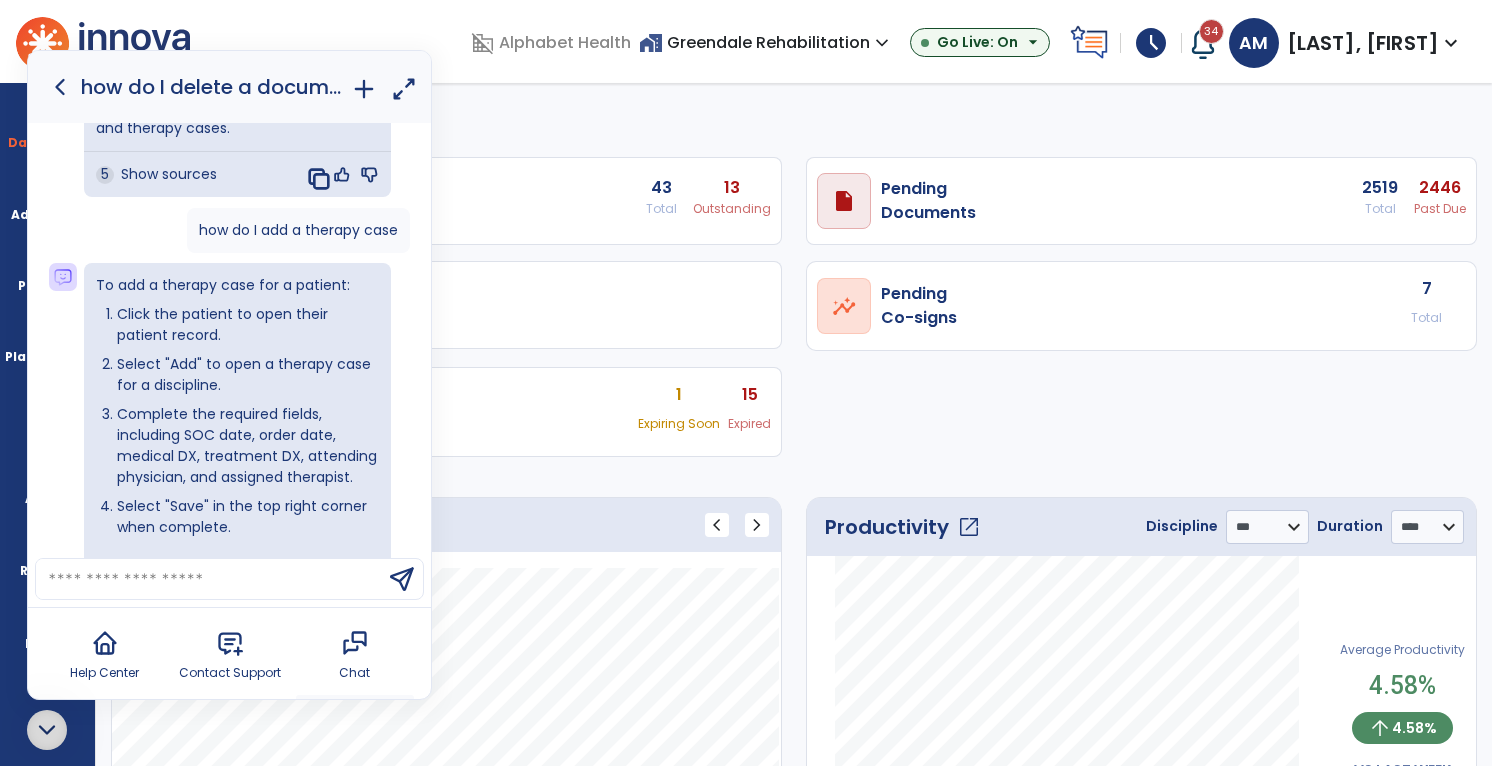 scroll, scrollTop: 1400, scrollLeft: 0, axis: vertical 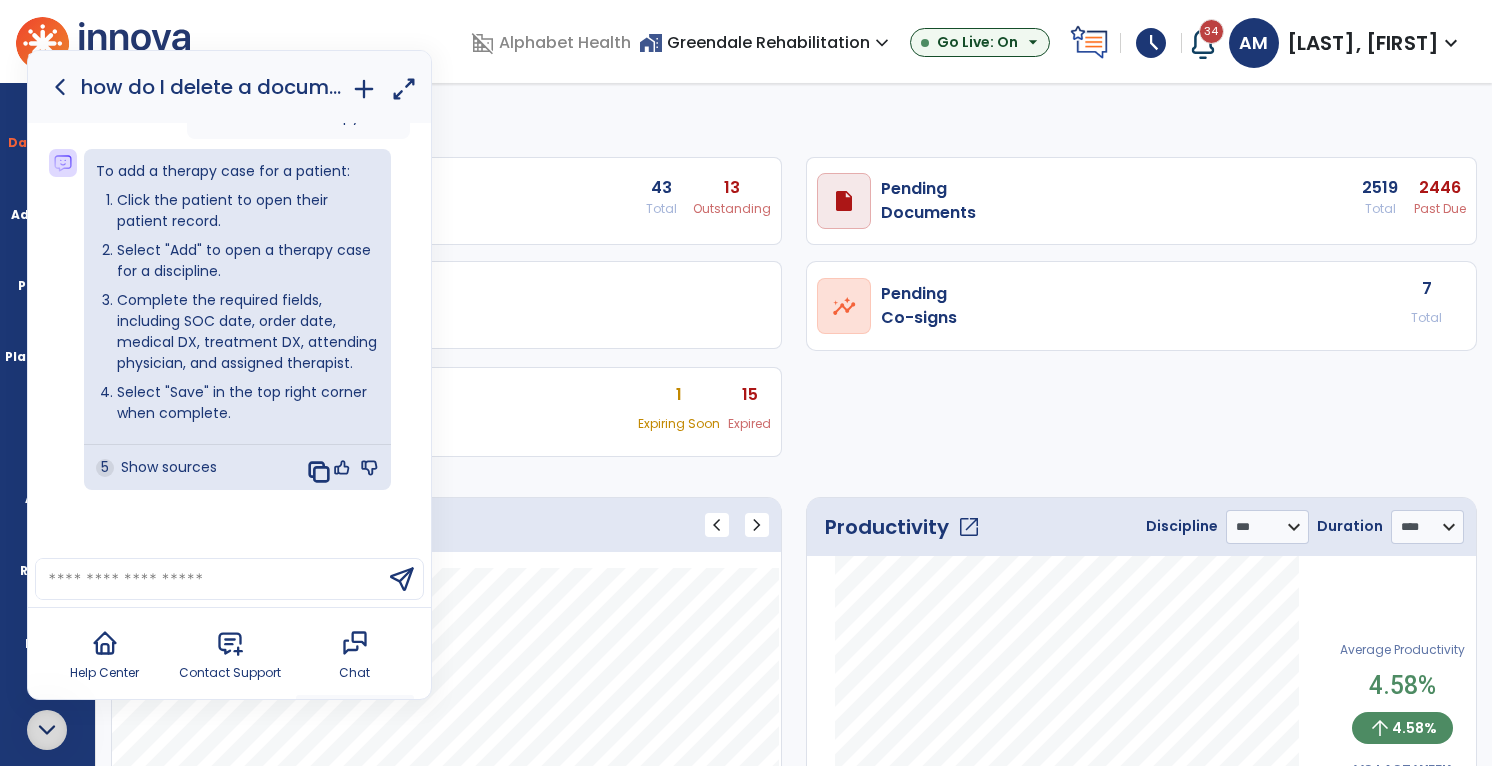 click 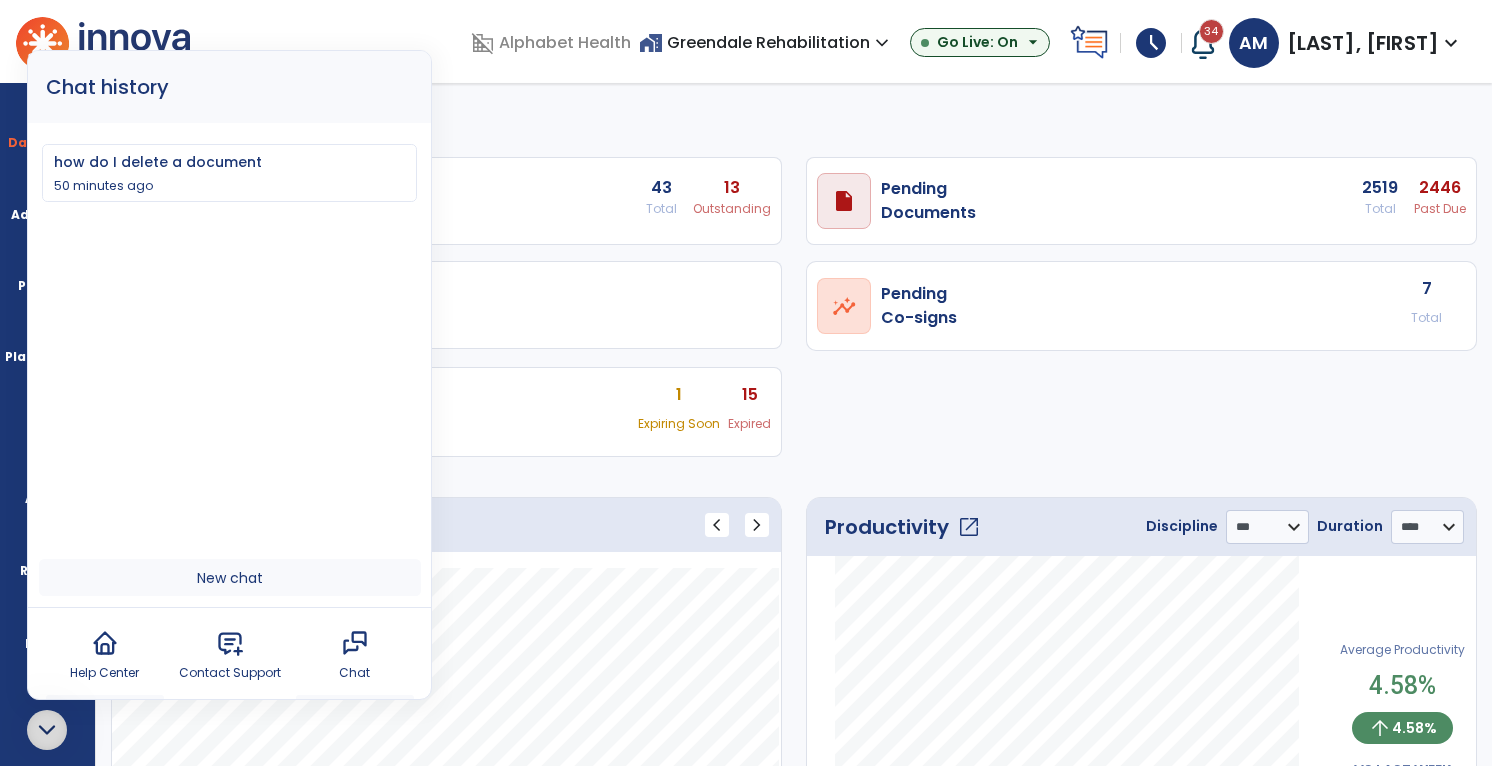 click 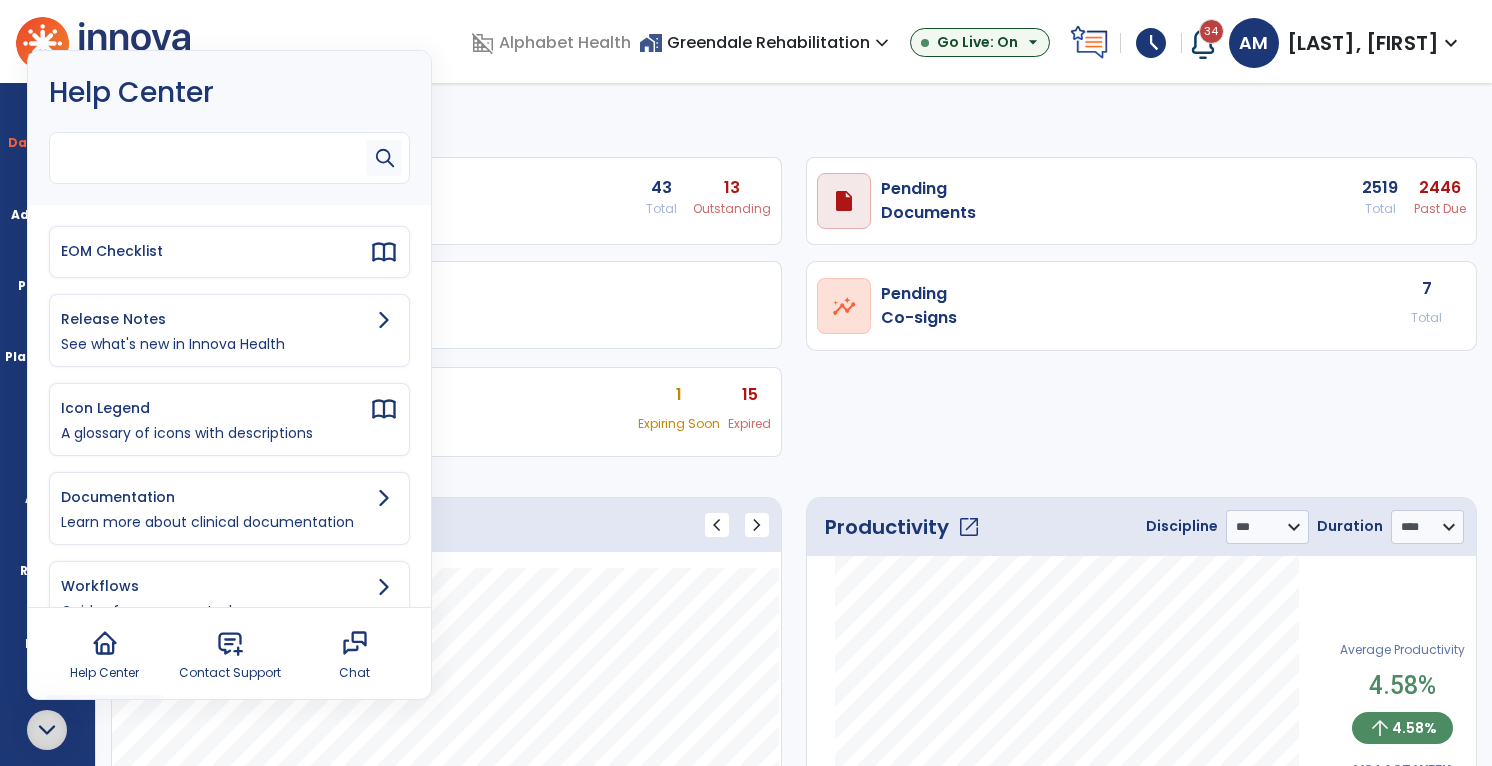 click at bounding box center [212, 153] 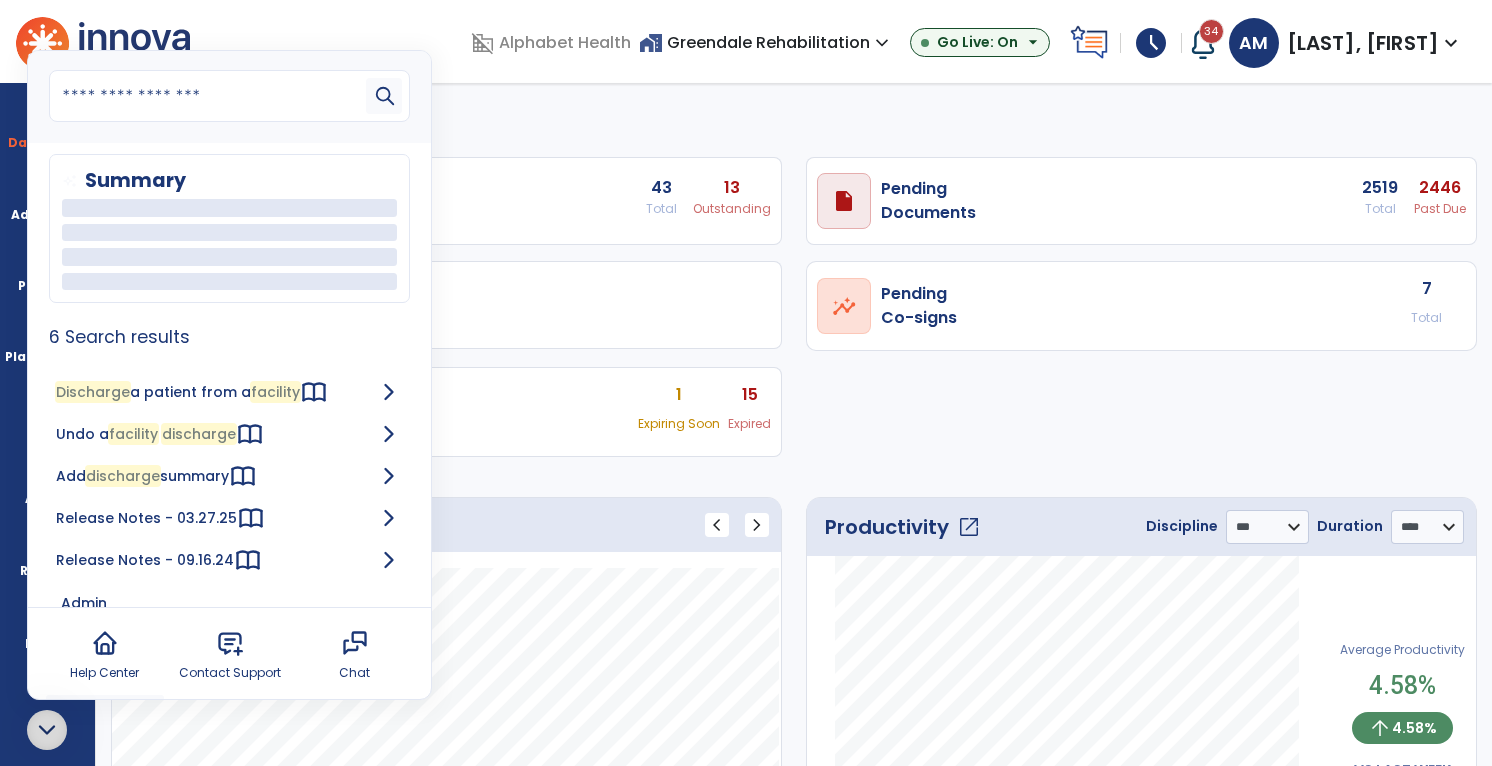 scroll, scrollTop: 106, scrollLeft: 0, axis: vertical 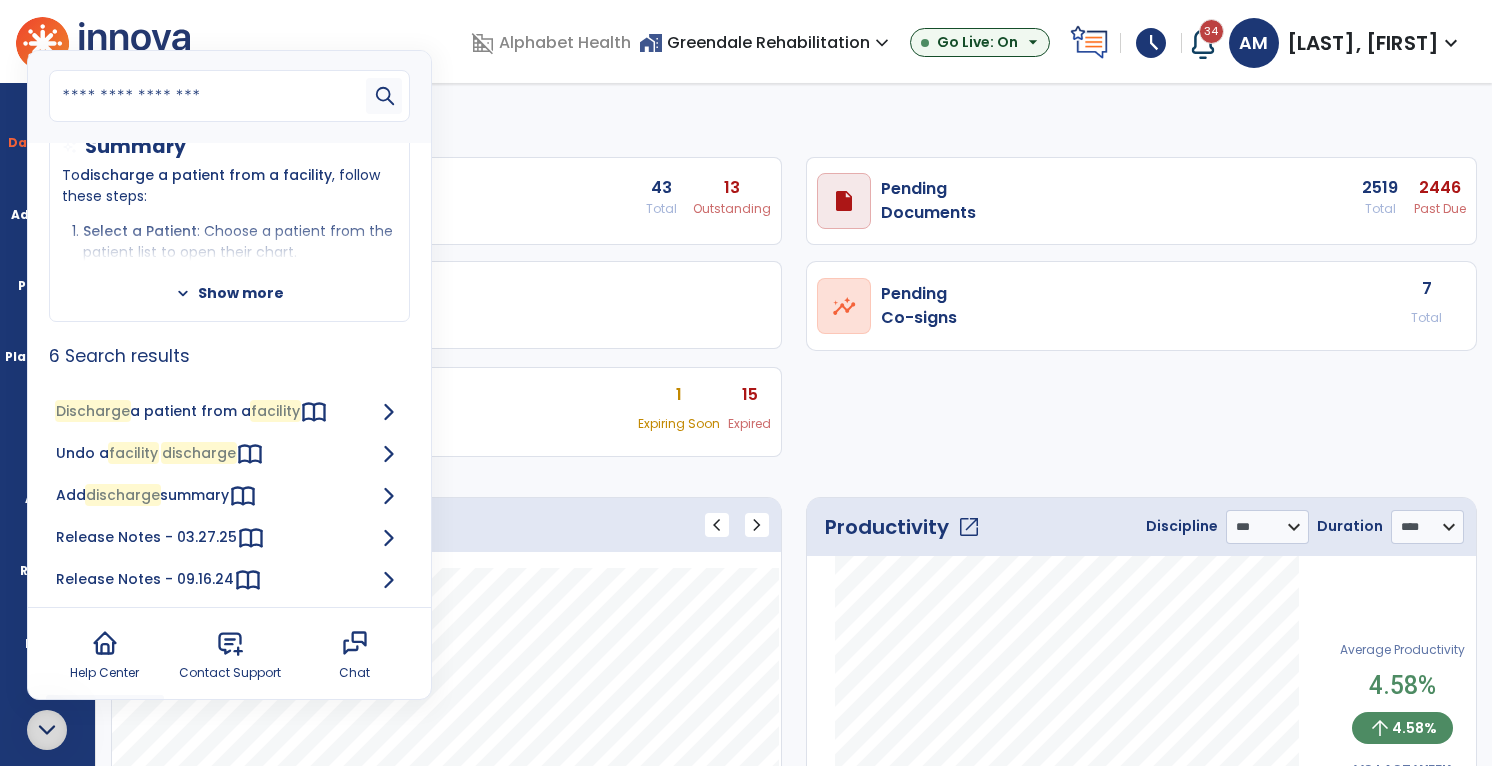 type on "**********" 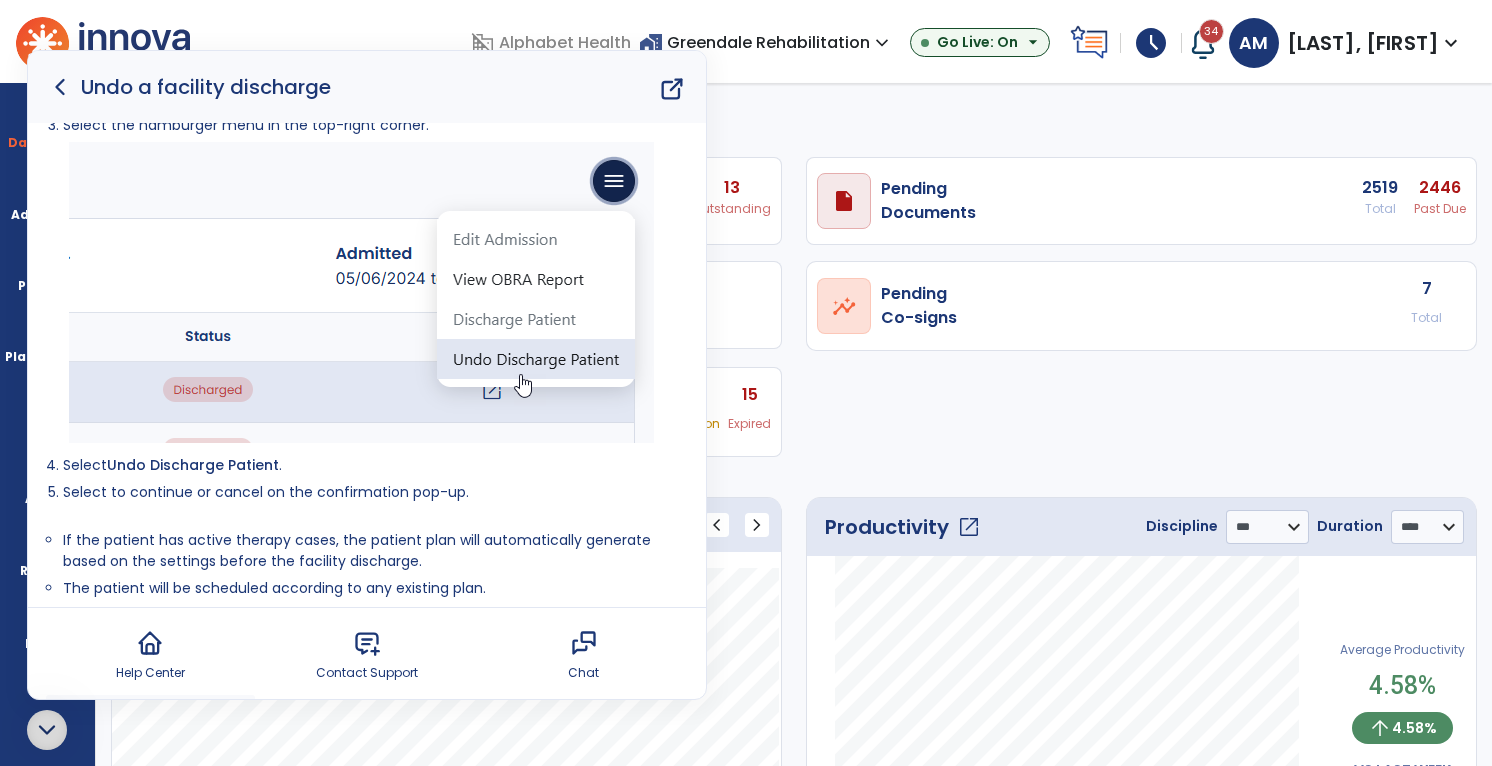 scroll, scrollTop: 135, scrollLeft: 0, axis: vertical 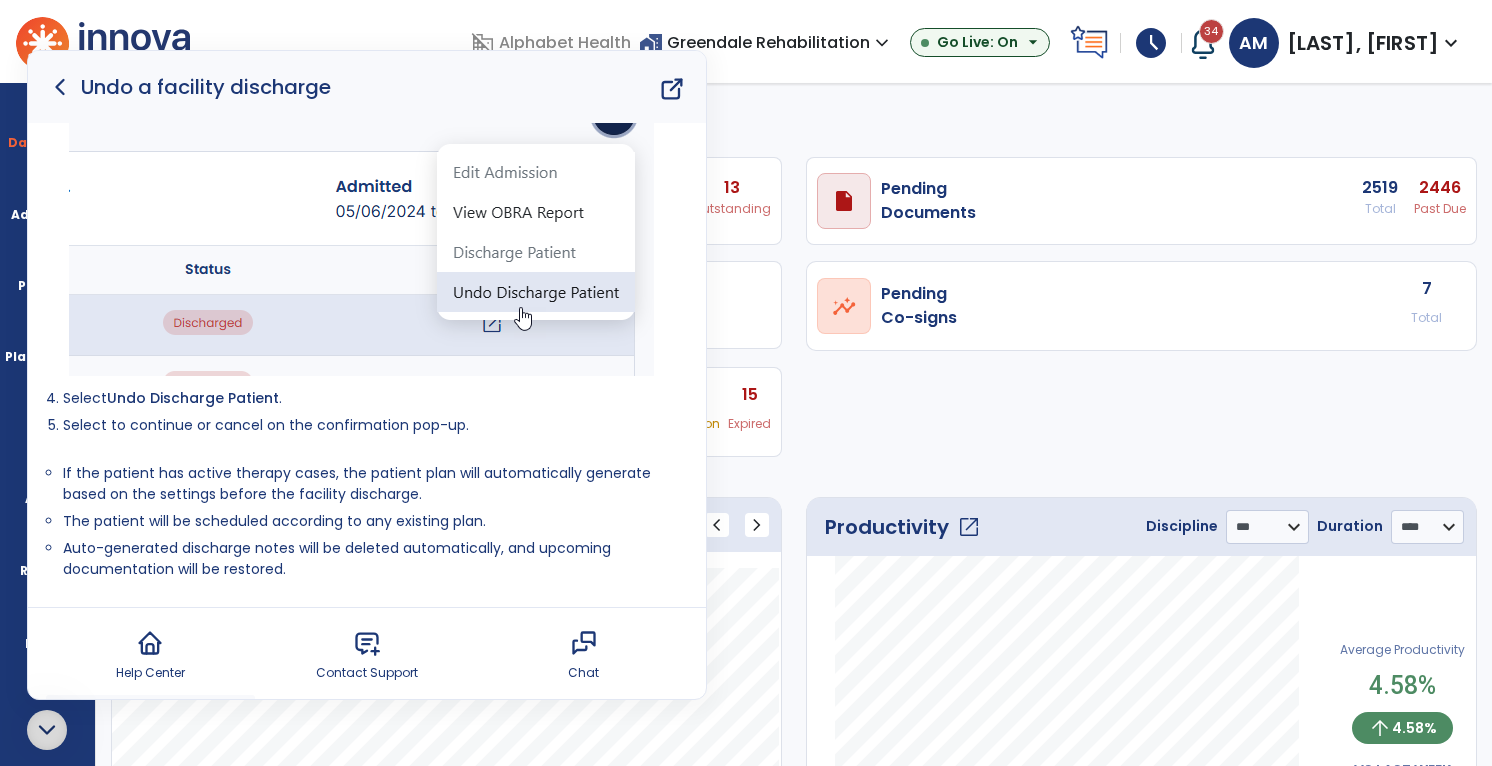 select on "***" 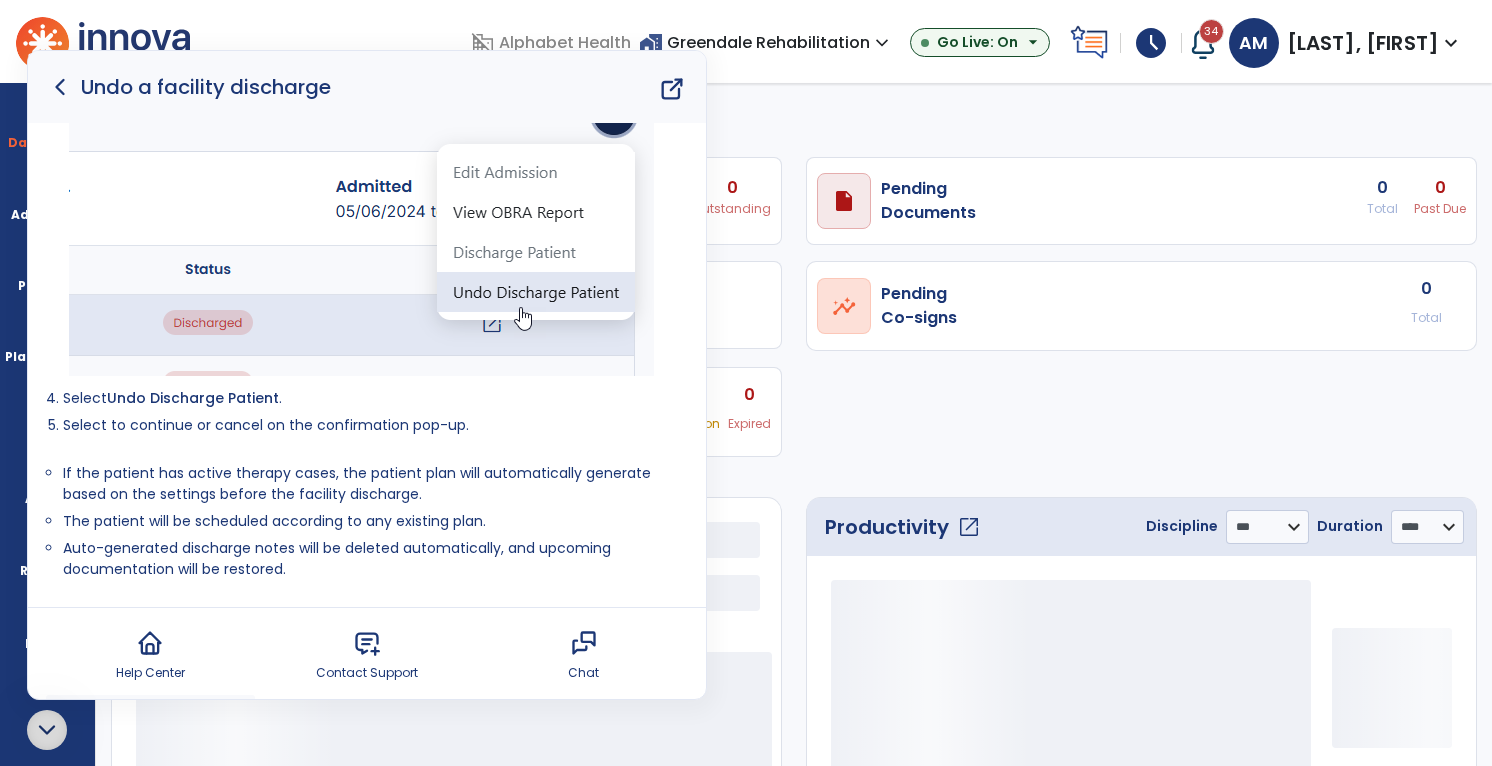 select on "***" 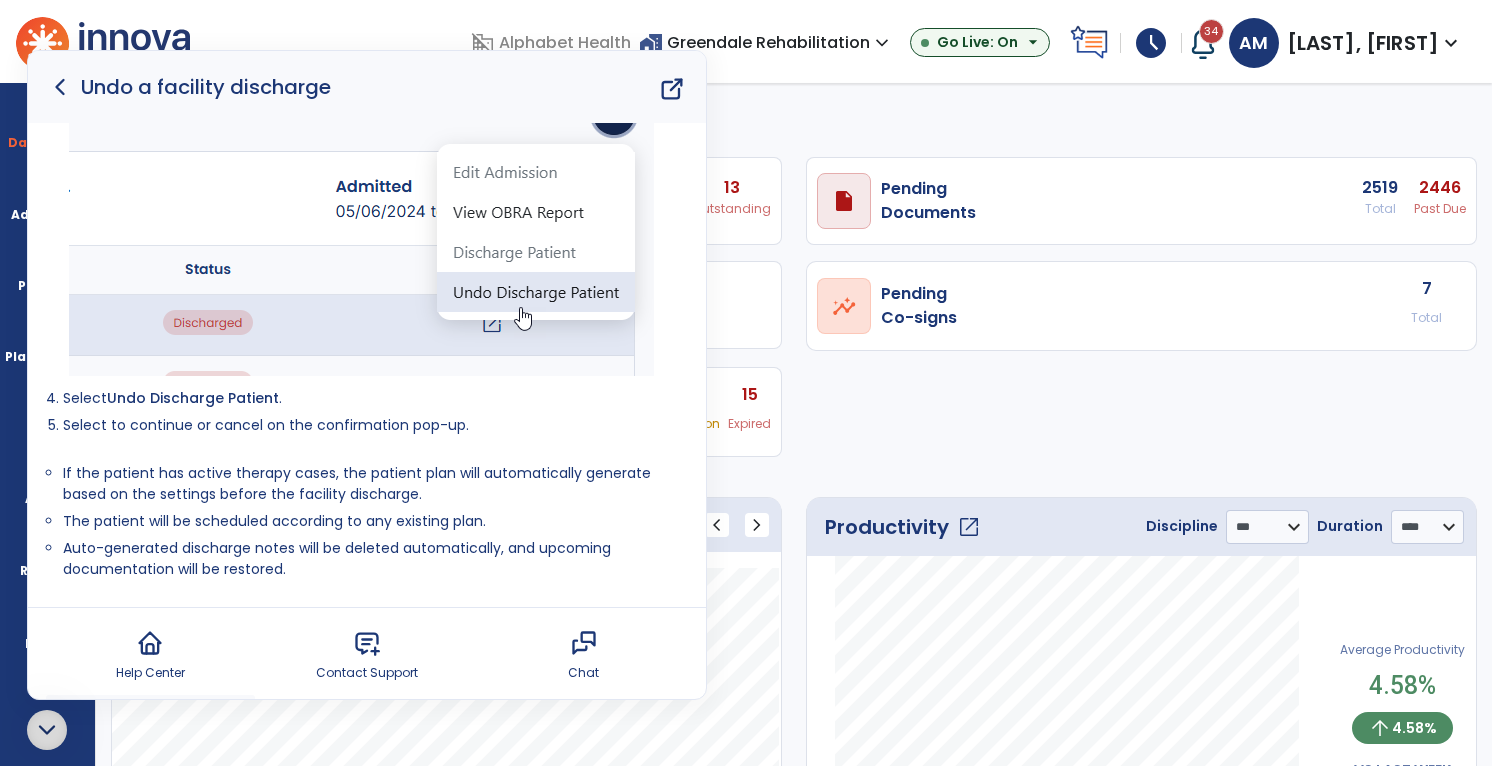 click 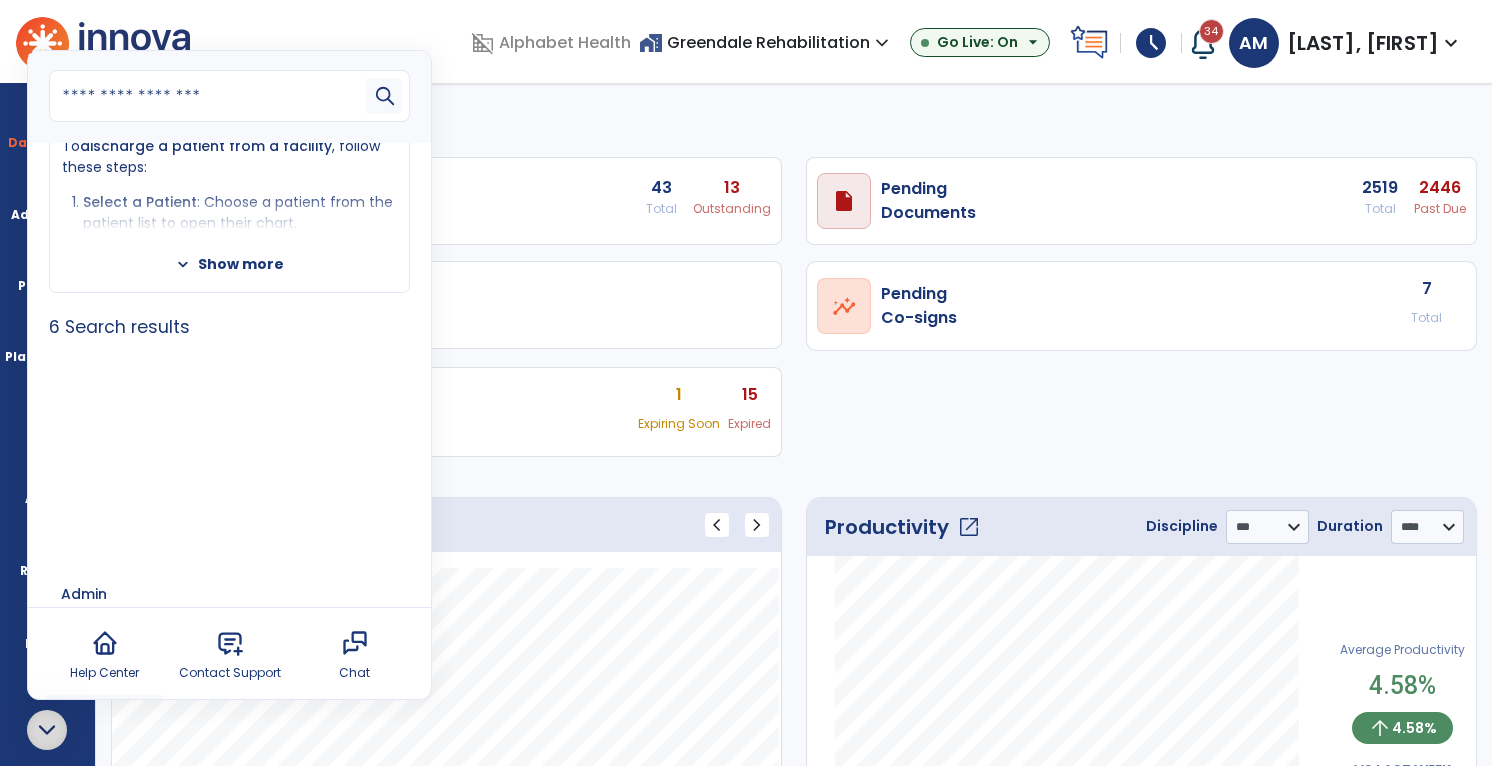 scroll, scrollTop: 119, scrollLeft: 0, axis: vertical 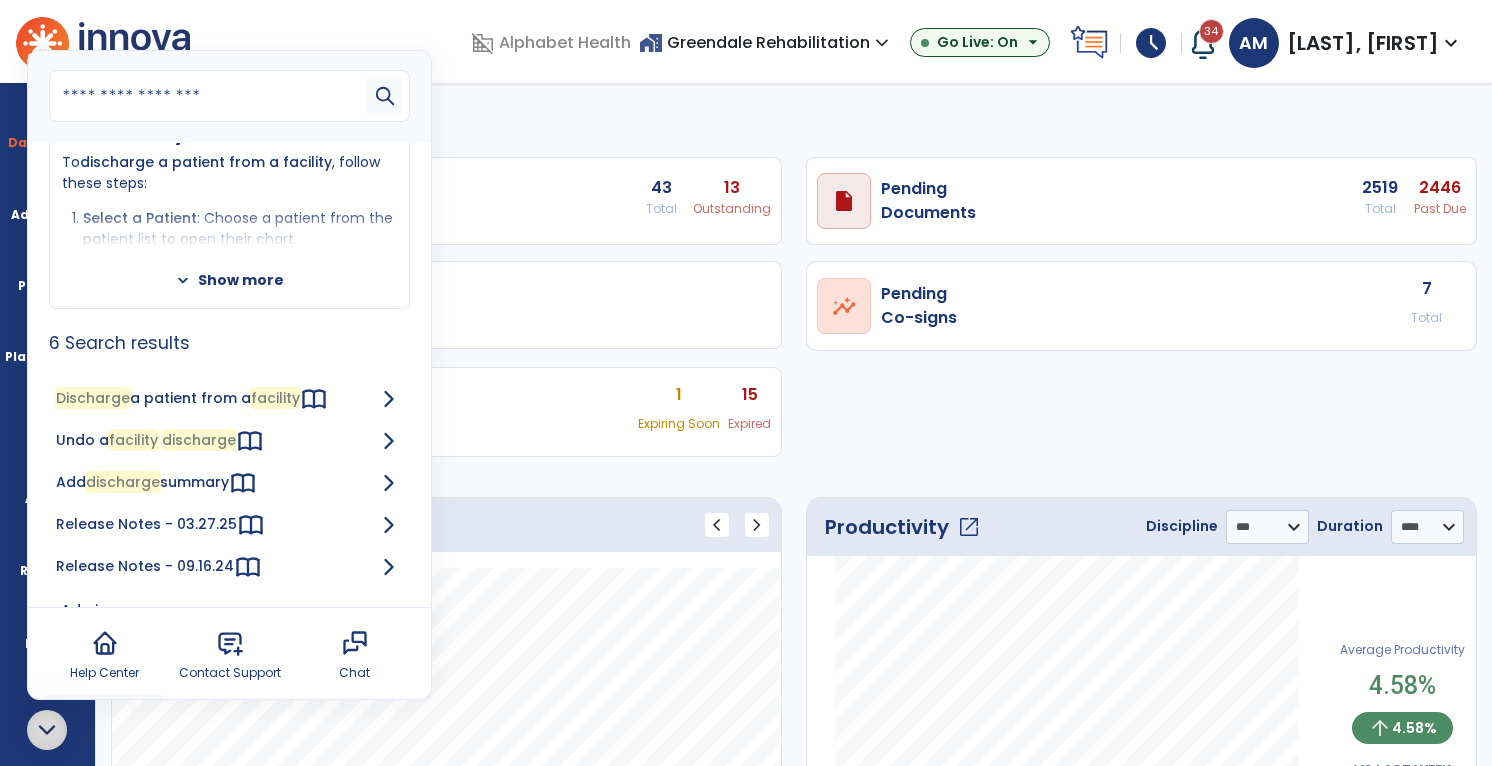 click on "Discharge  a patient from a  facility" at bounding box center [178, 398] 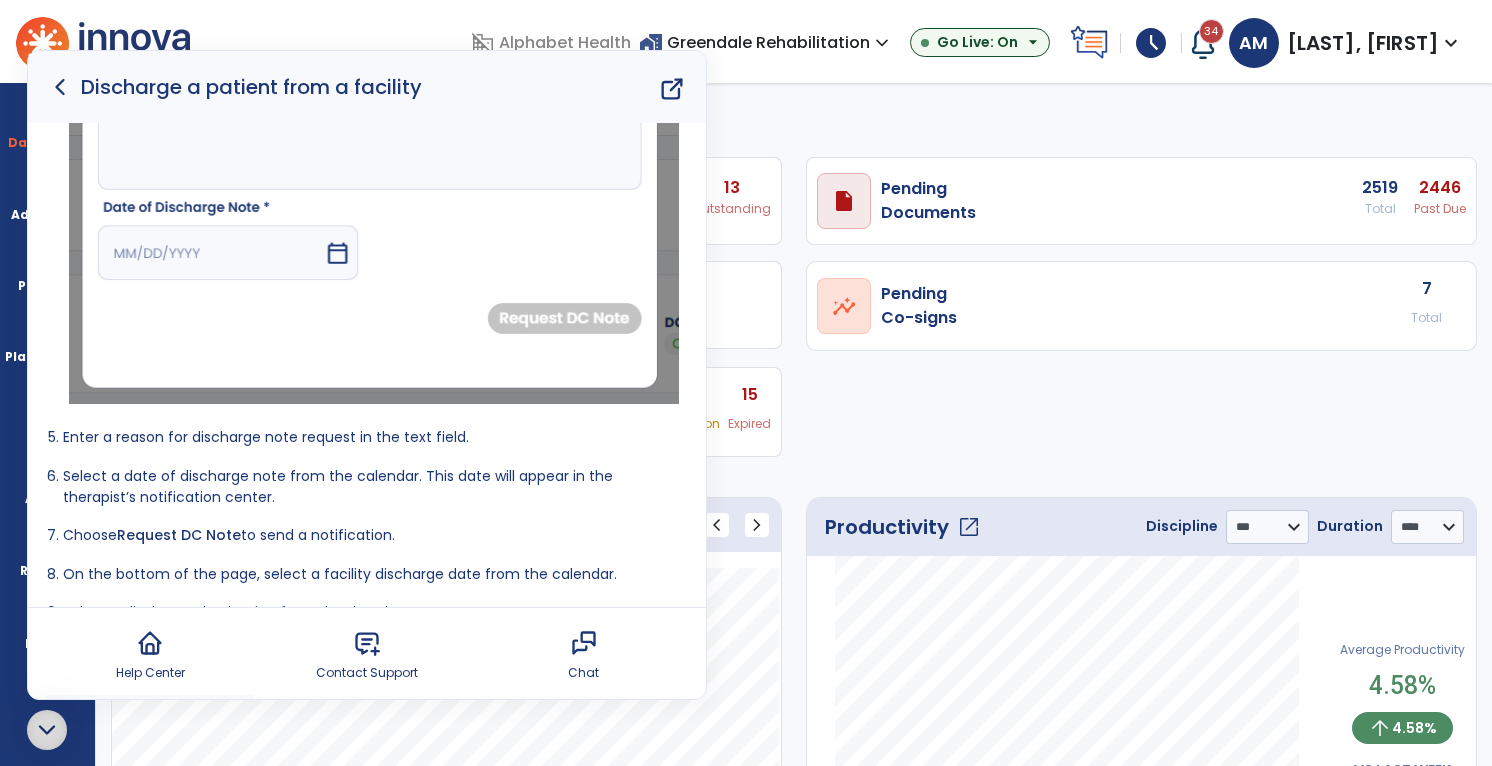 scroll, scrollTop: 1012, scrollLeft: 0, axis: vertical 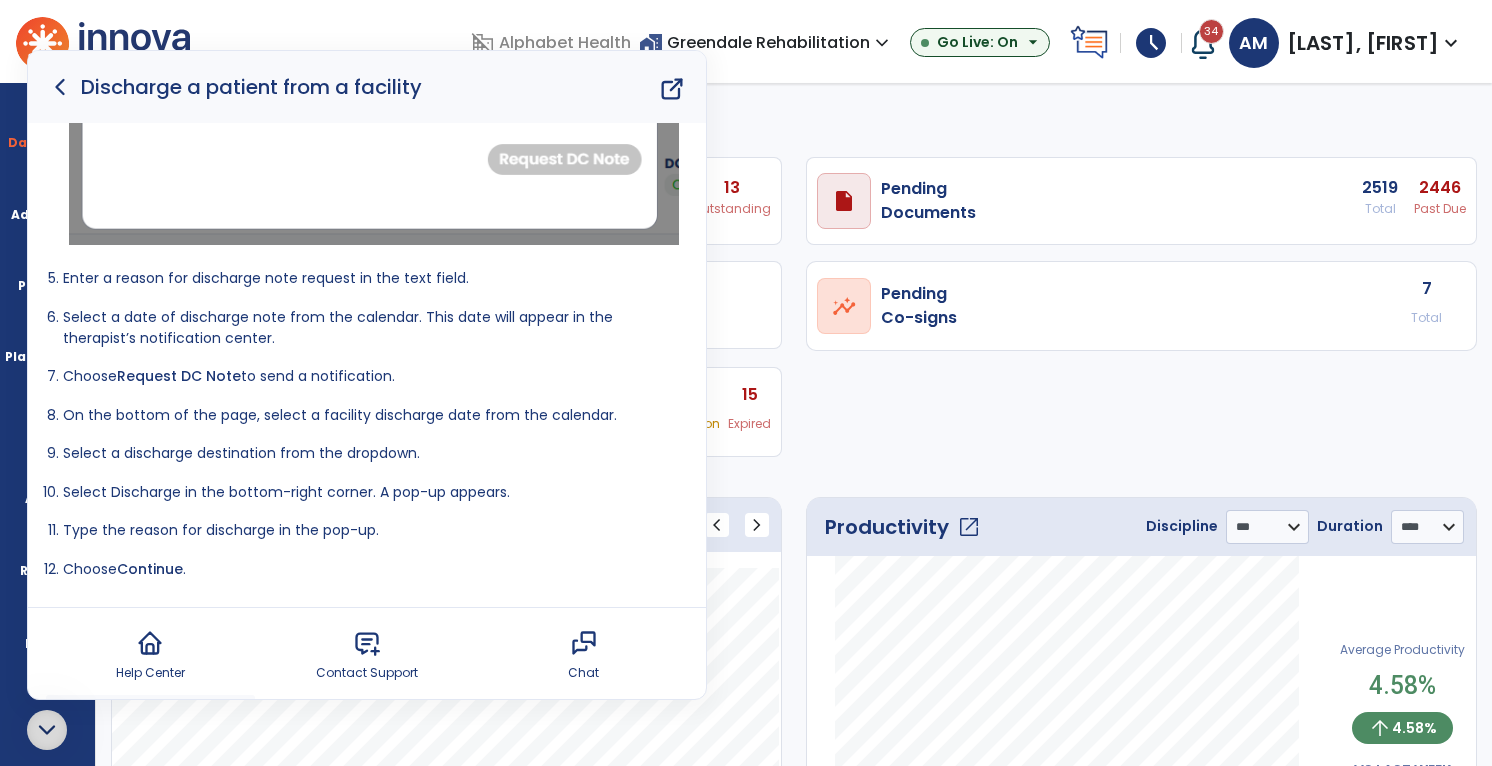 click on "Operations Dashboard" 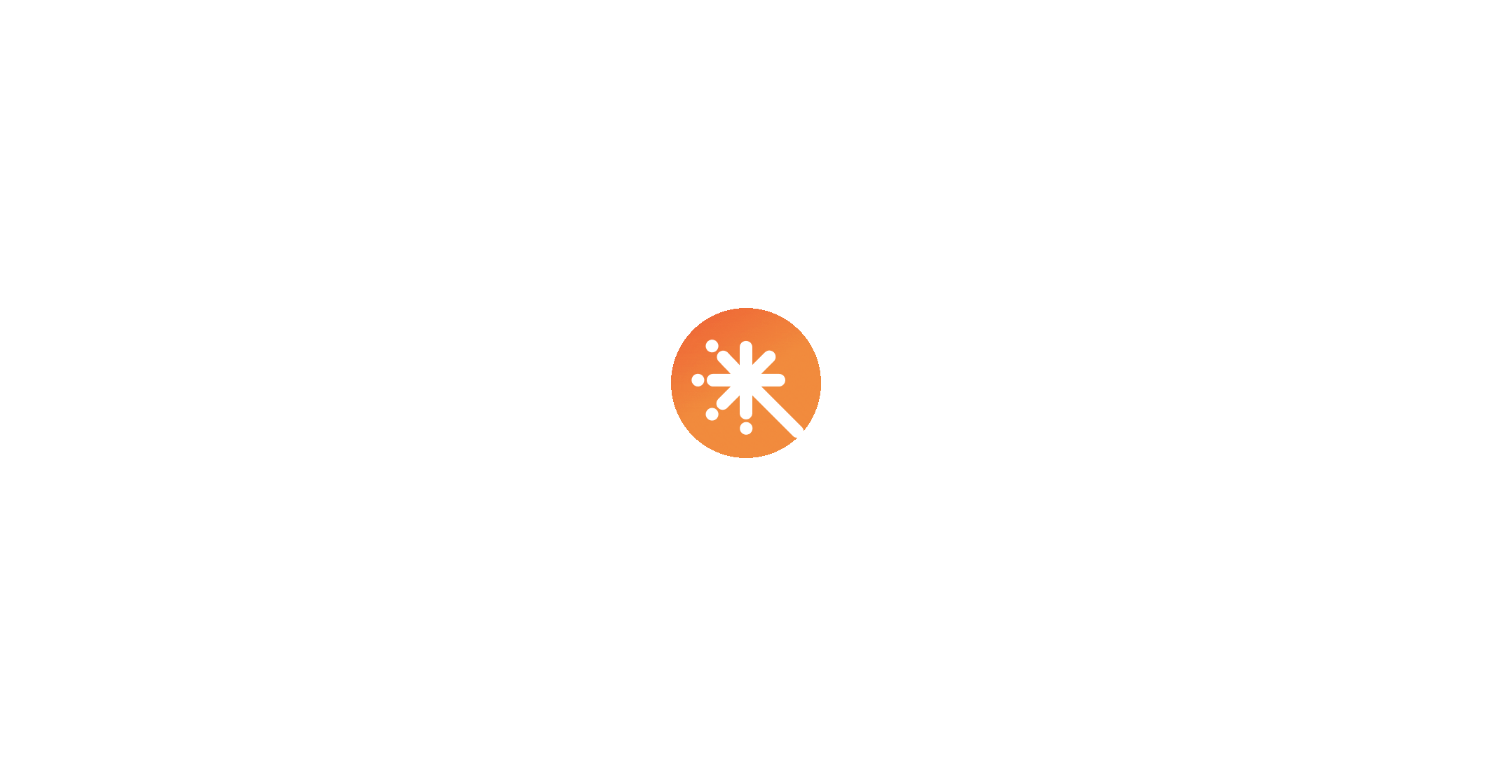scroll, scrollTop: 0, scrollLeft: 0, axis: both 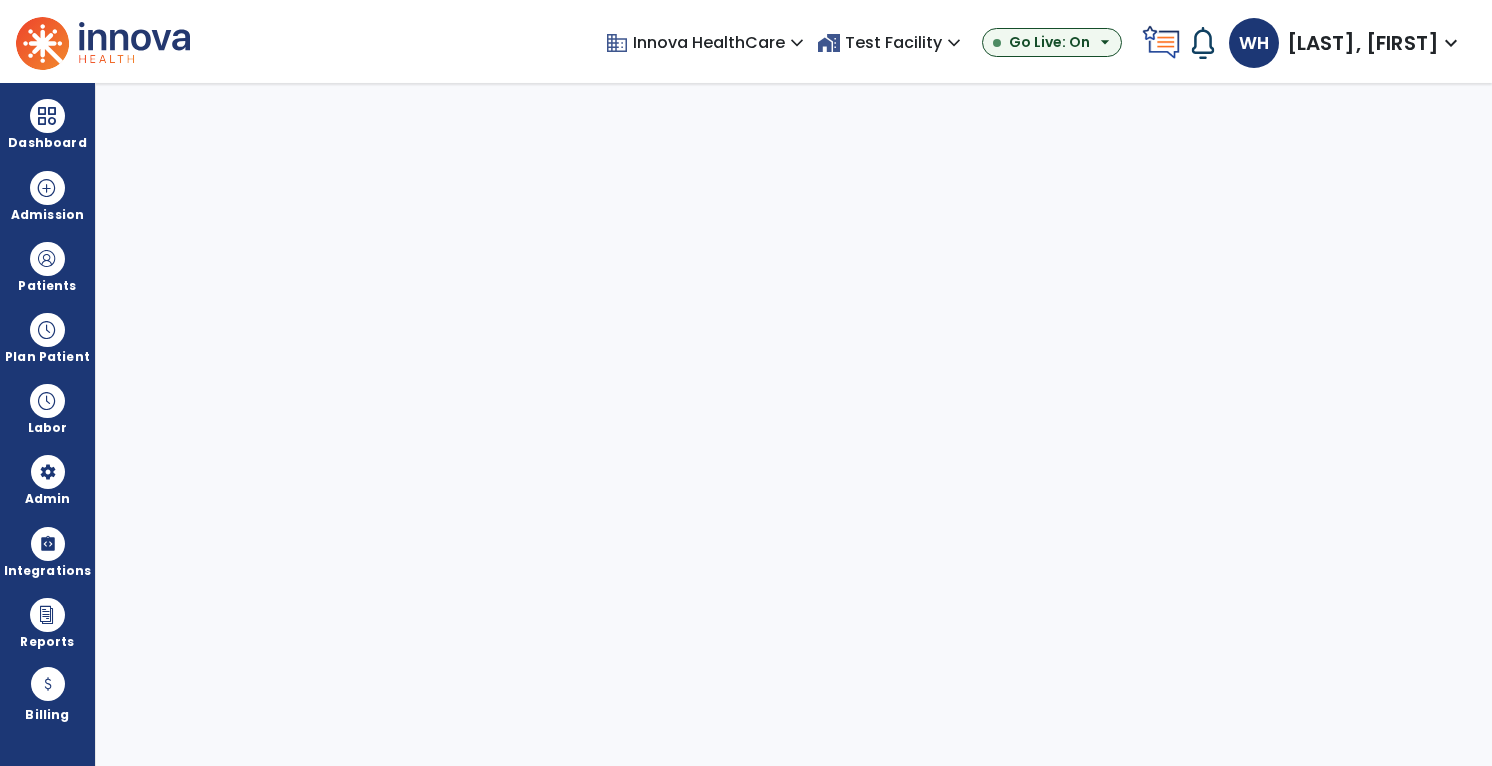 select on "***" 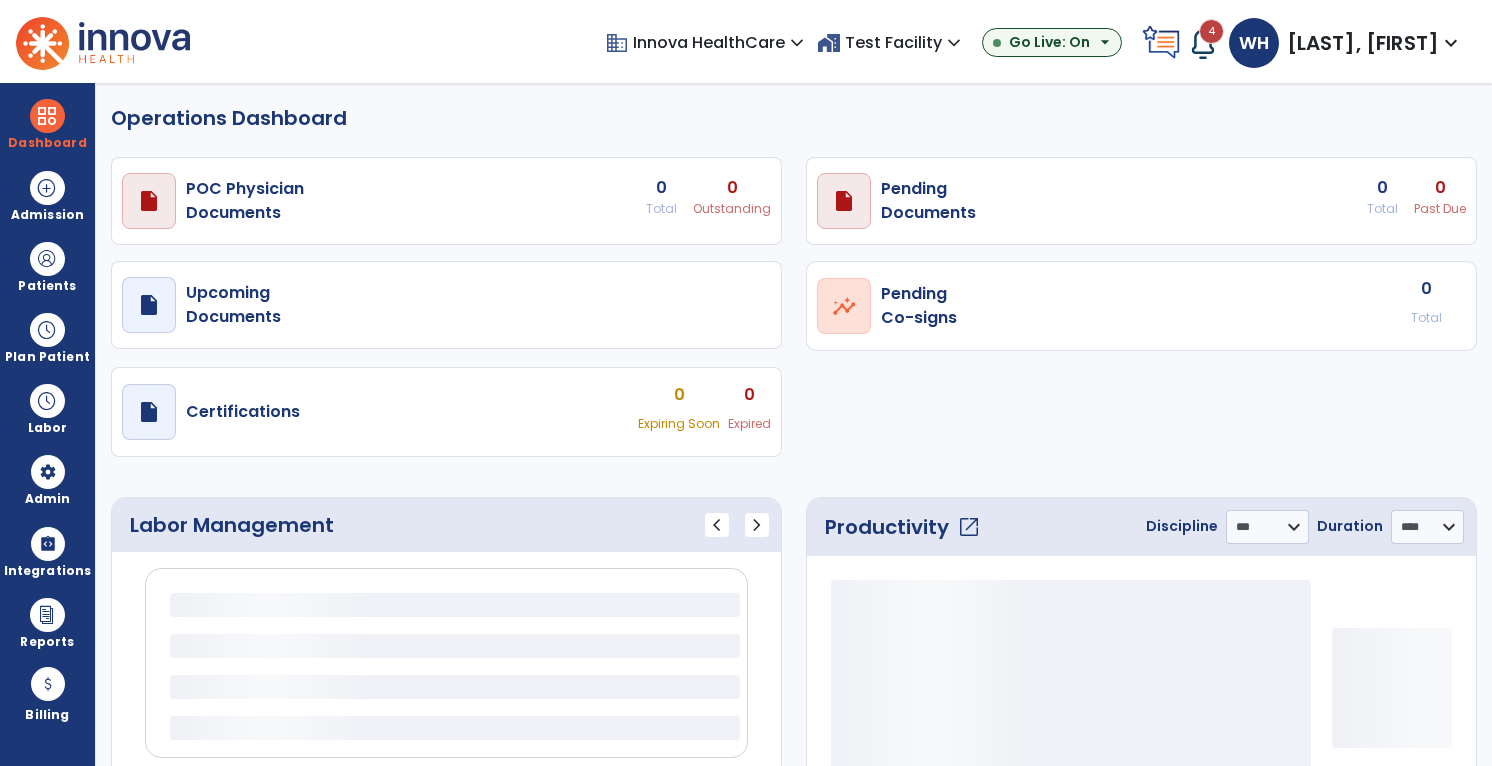select on "***" 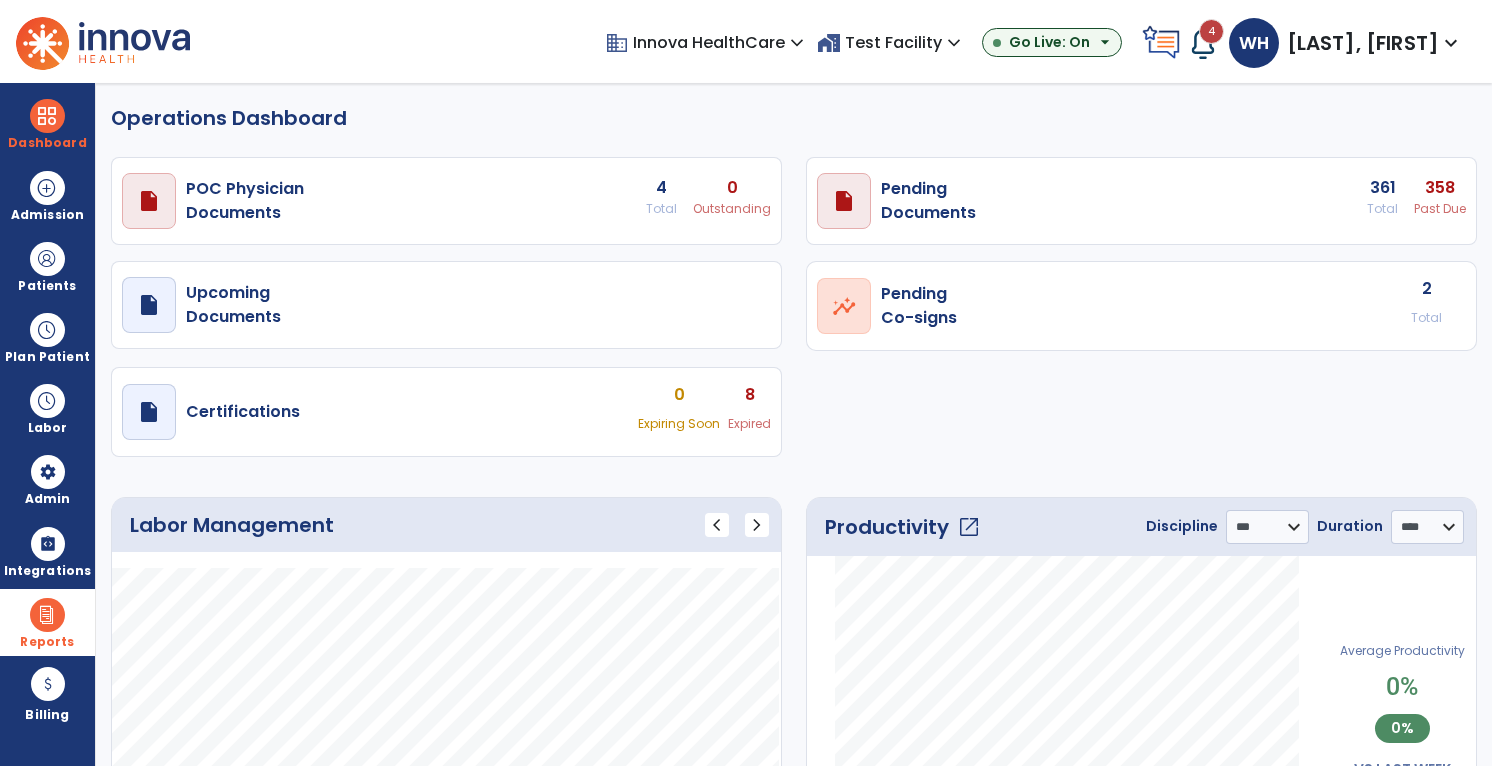 click on "Reports" at bounding box center [47, 622] 